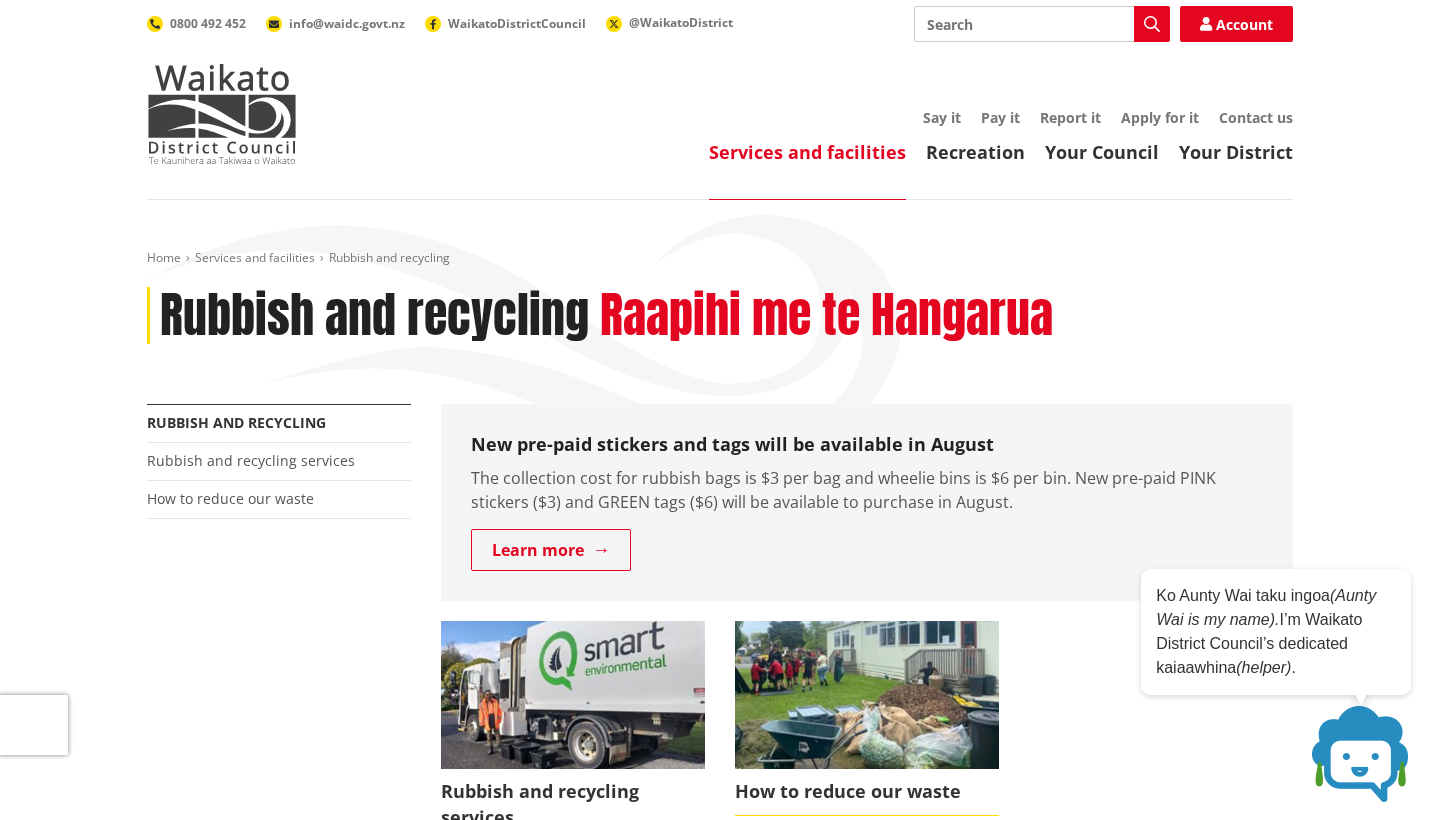 scroll, scrollTop: 0, scrollLeft: 0, axis: both 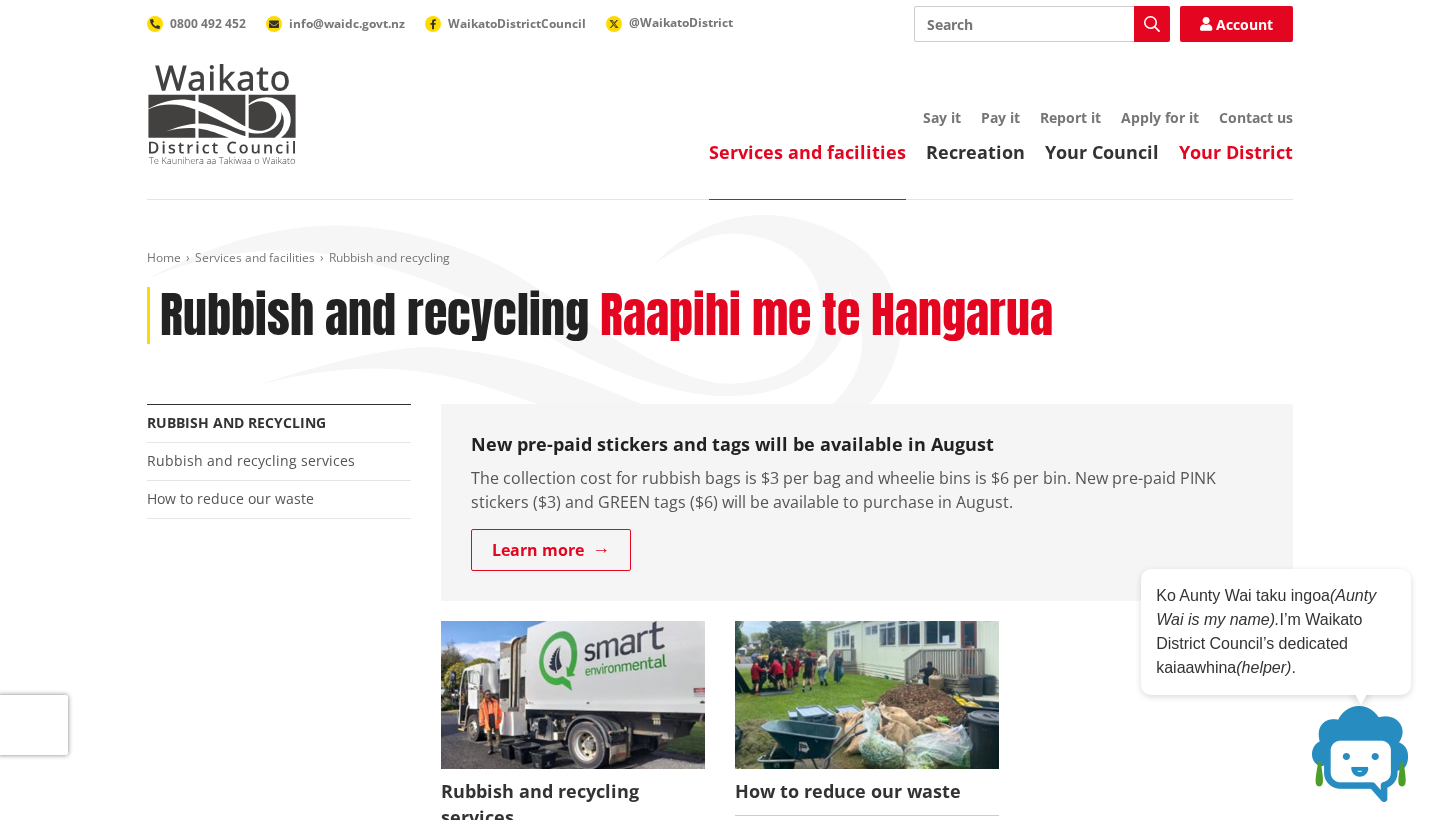 click on "Your District" at bounding box center [1236, 152] 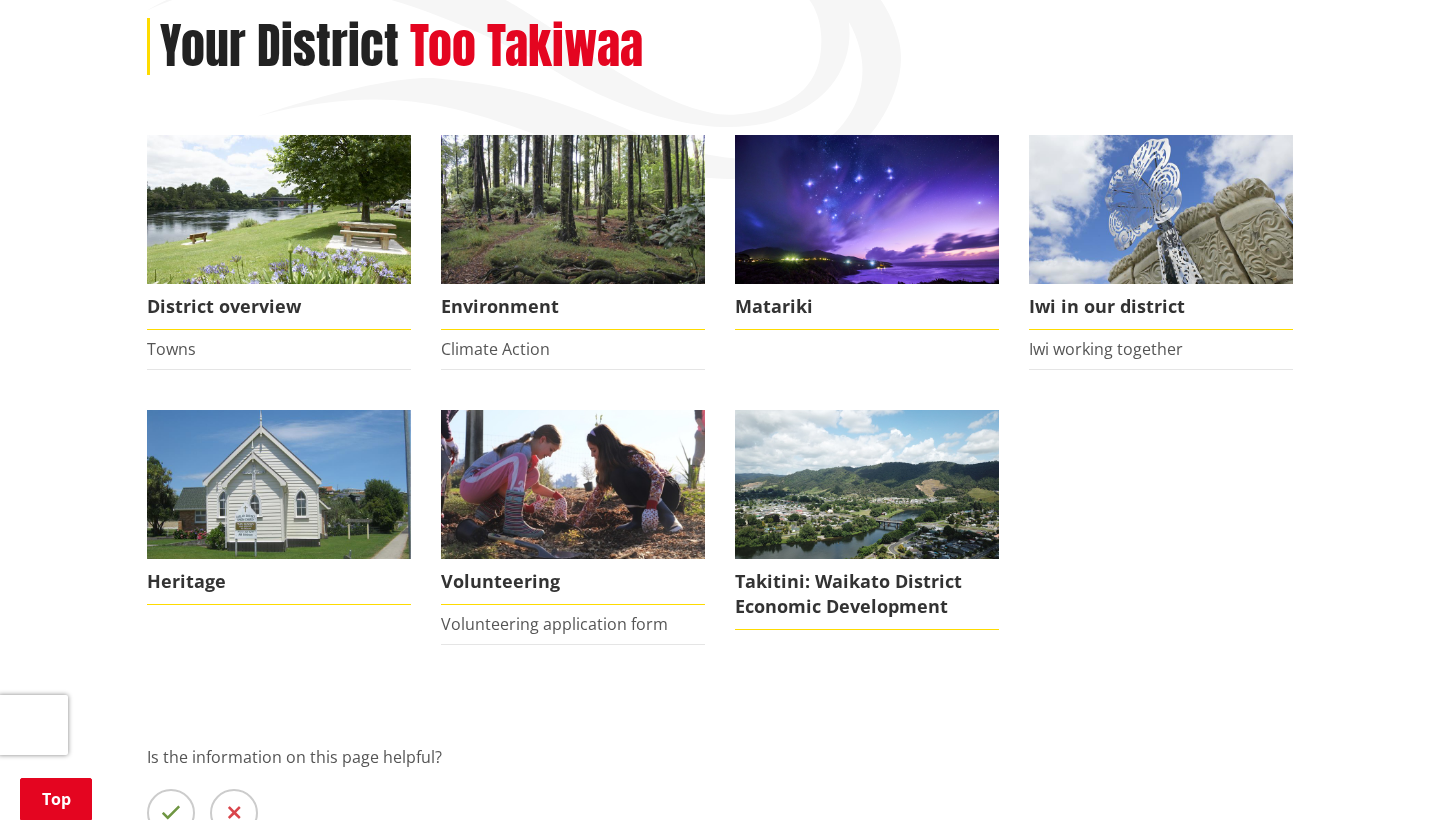 scroll, scrollTop: 261, scrollLeft: 0, axis: vertical 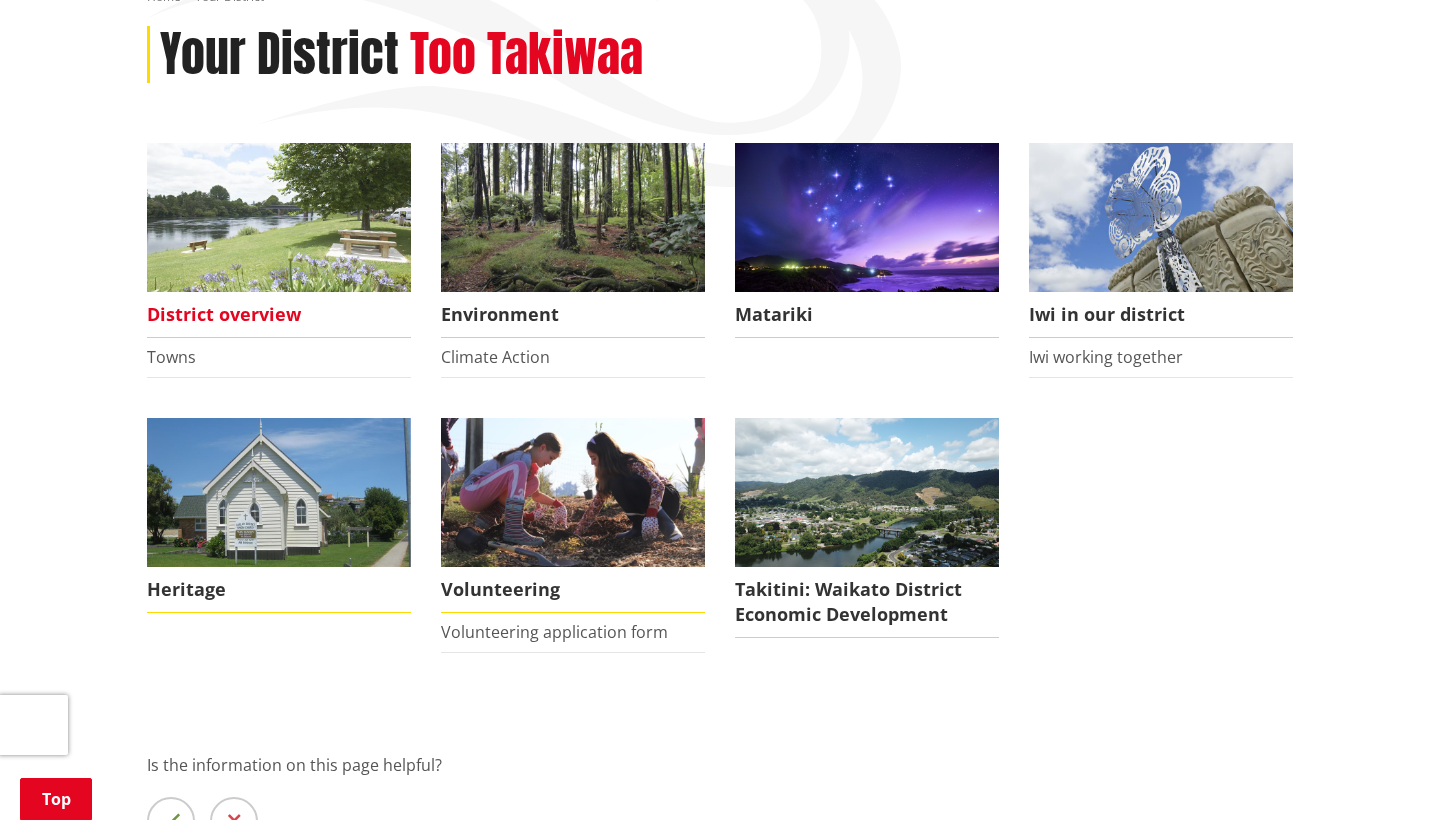 click on "District overview" at bounding box center [279, 315] 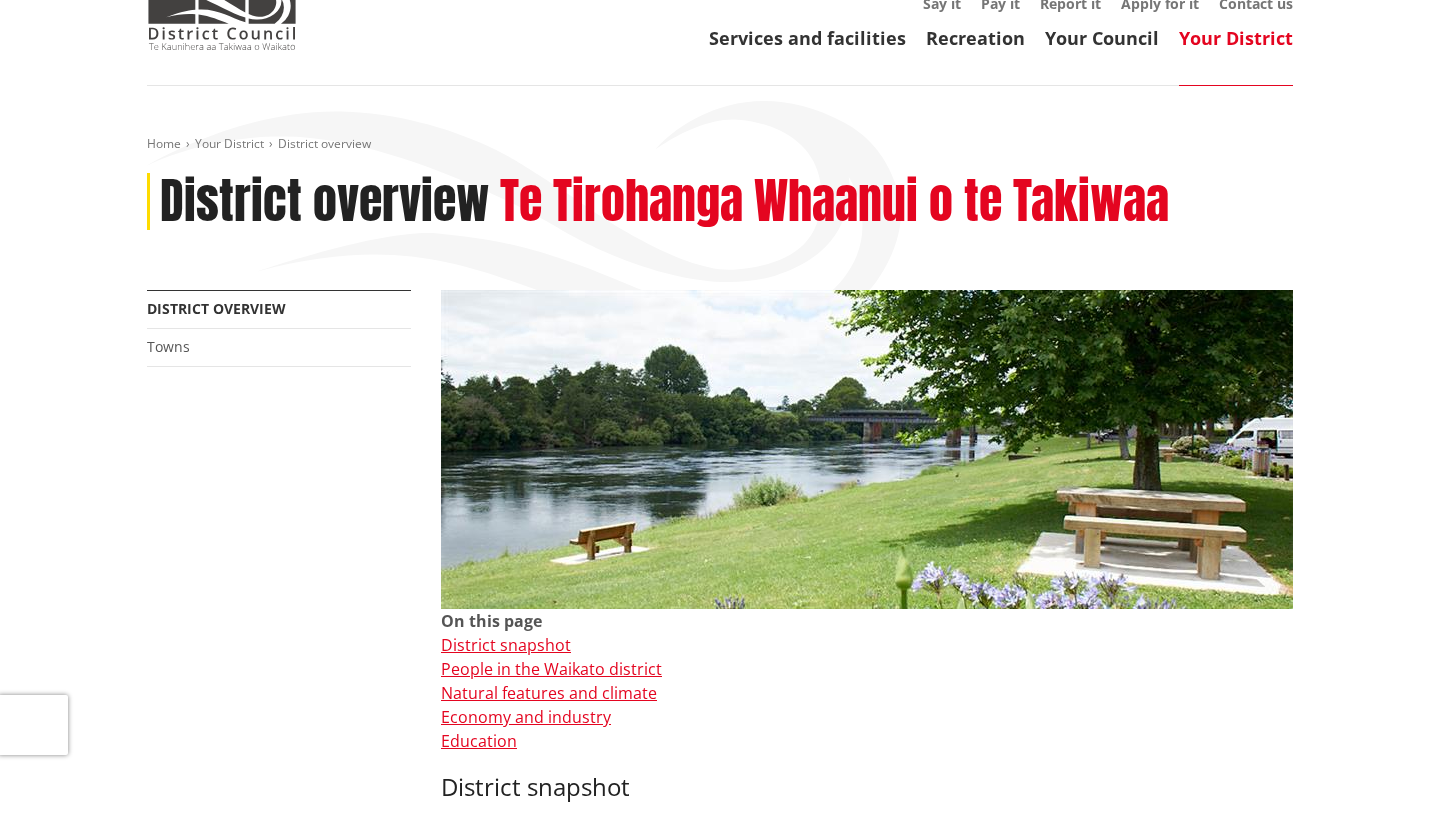 scroll, scrollTop: 113, scrollLeft: 0, axis: vertical 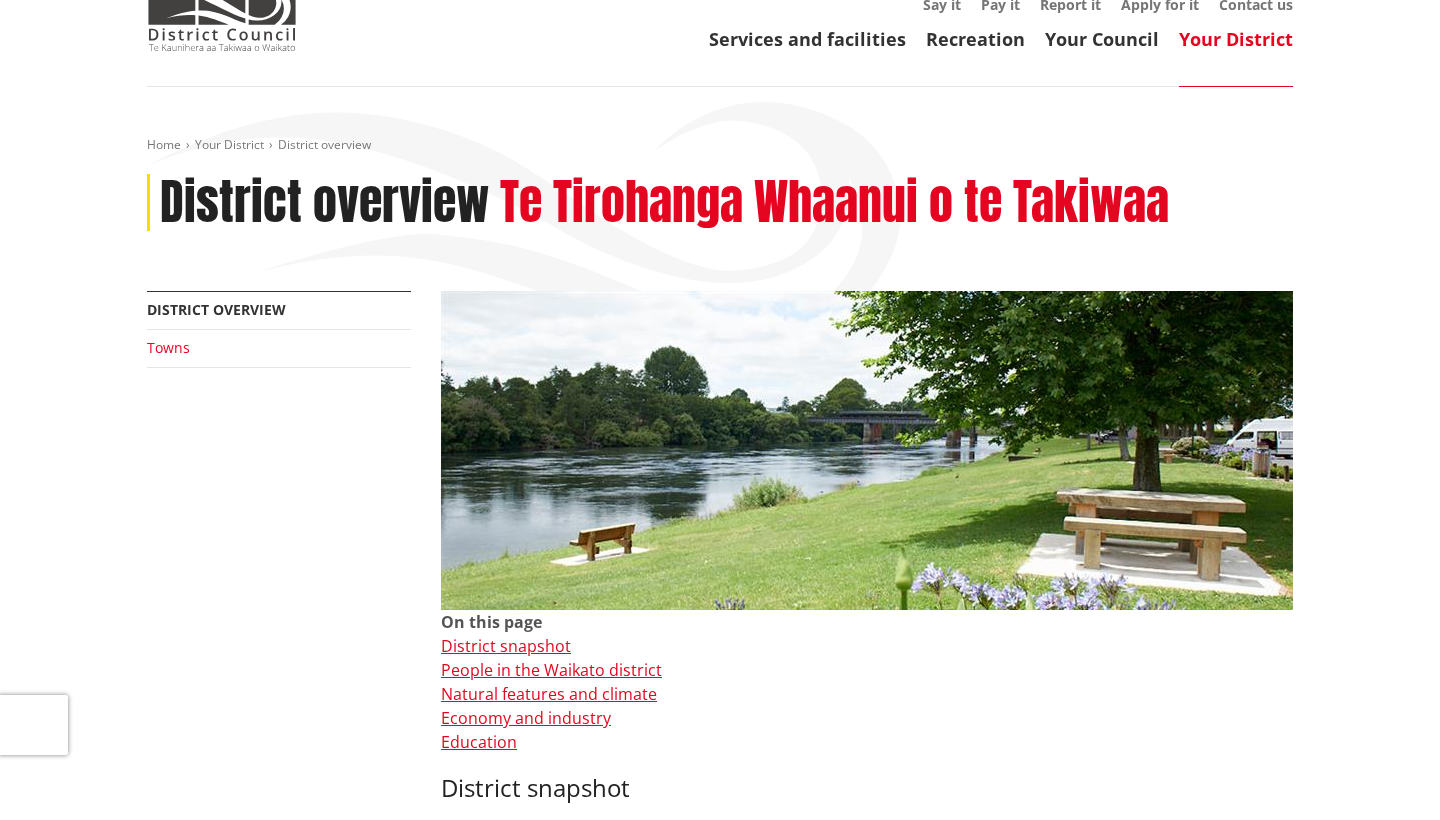 click on "Towns" at bounding box center [168, 347] 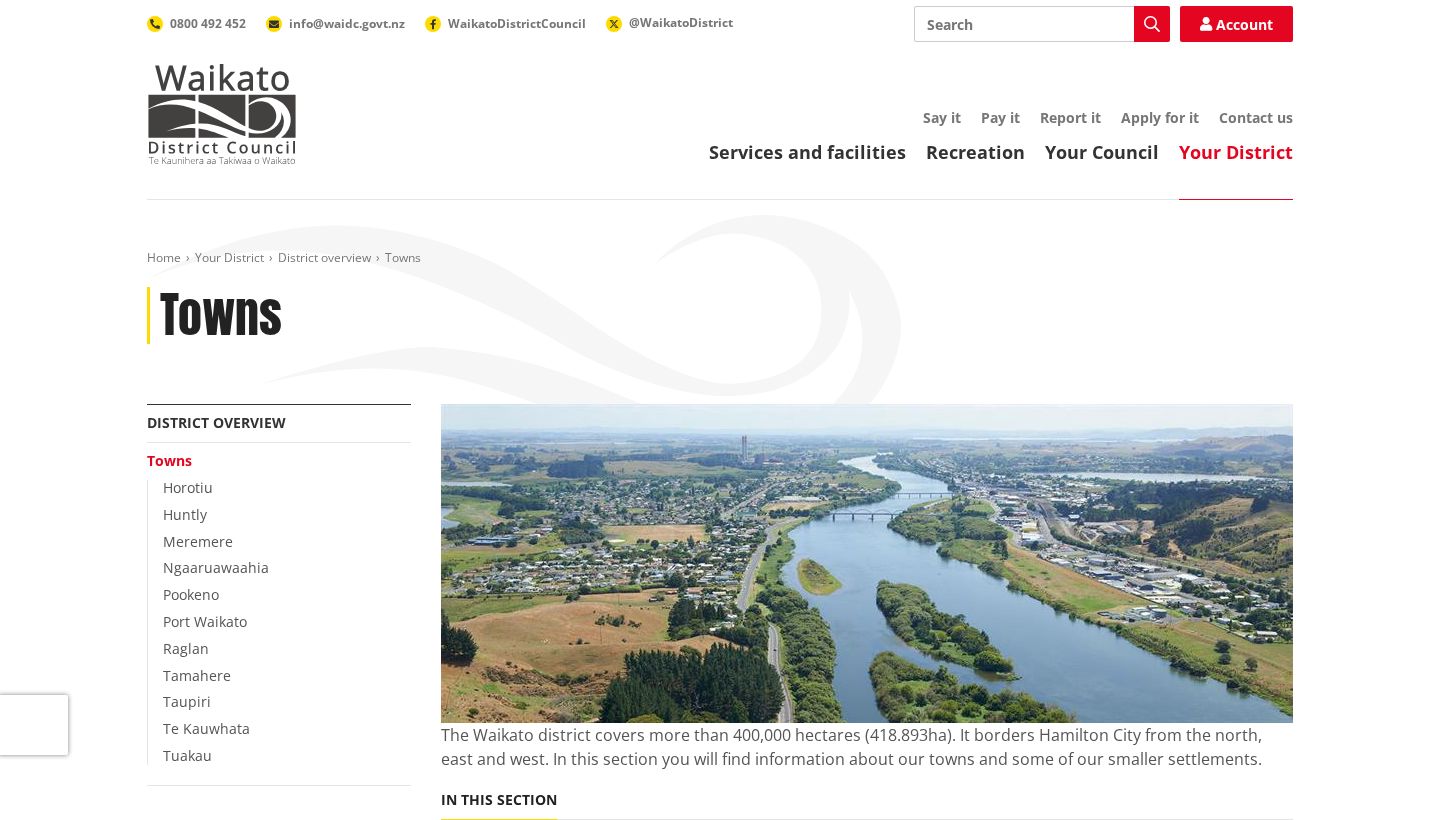 scroll, scrollTop: 0, scrollLeft: 0, axis: both 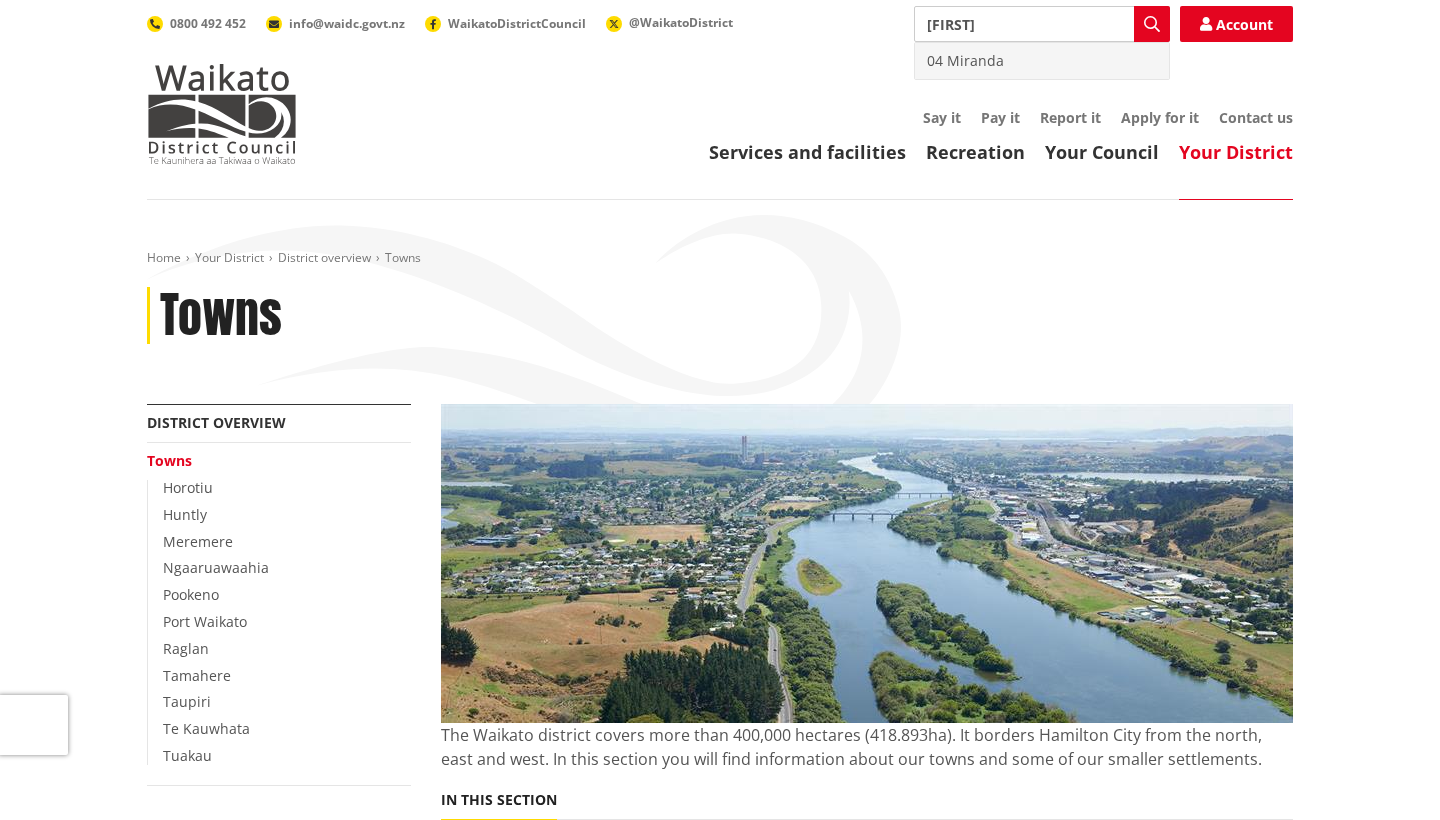 click on "04 Miranda" at bounding box center [1042, 61] 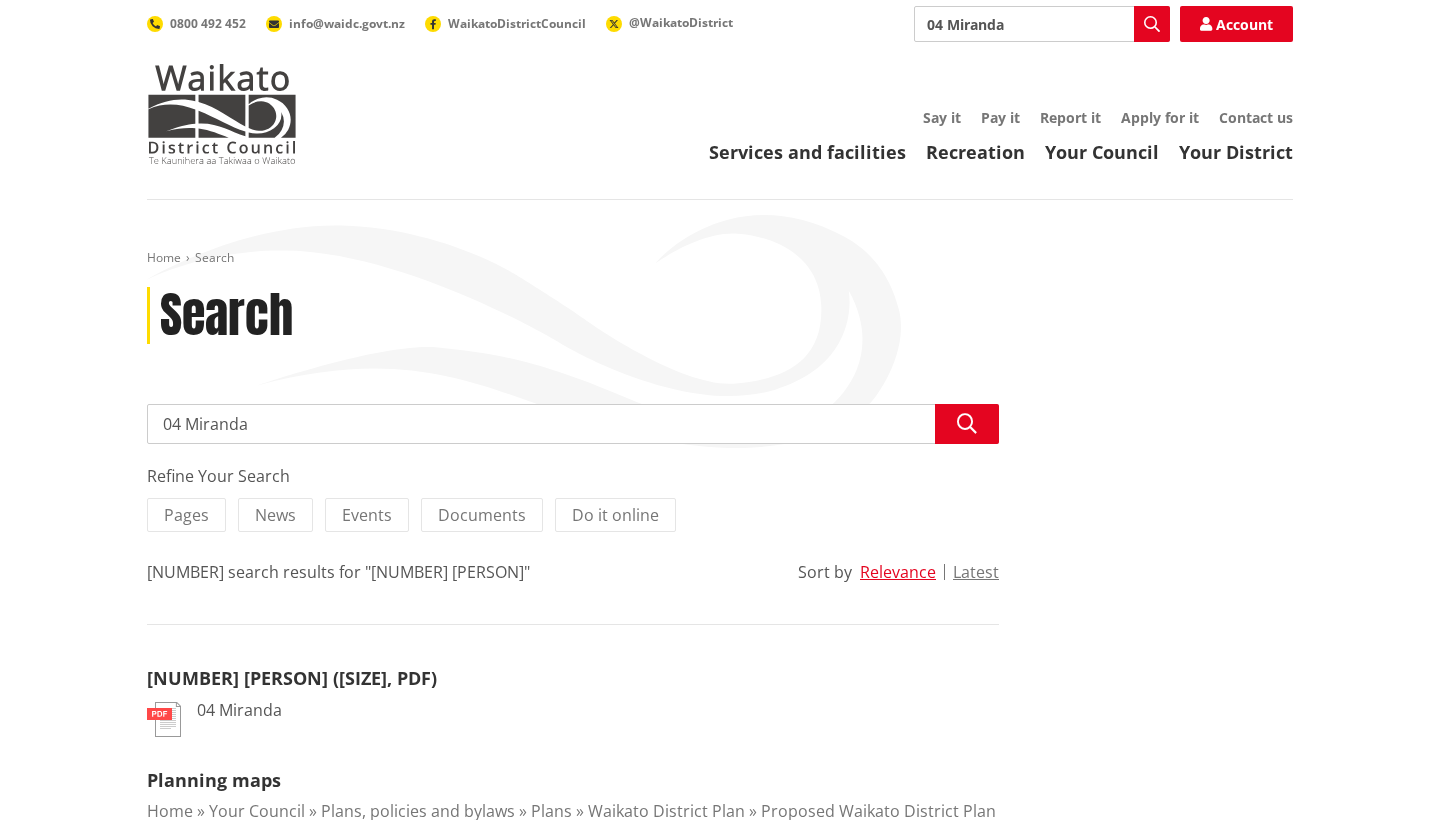 scroll, scrollTop: 0, scrollLeft: 0, axis: both 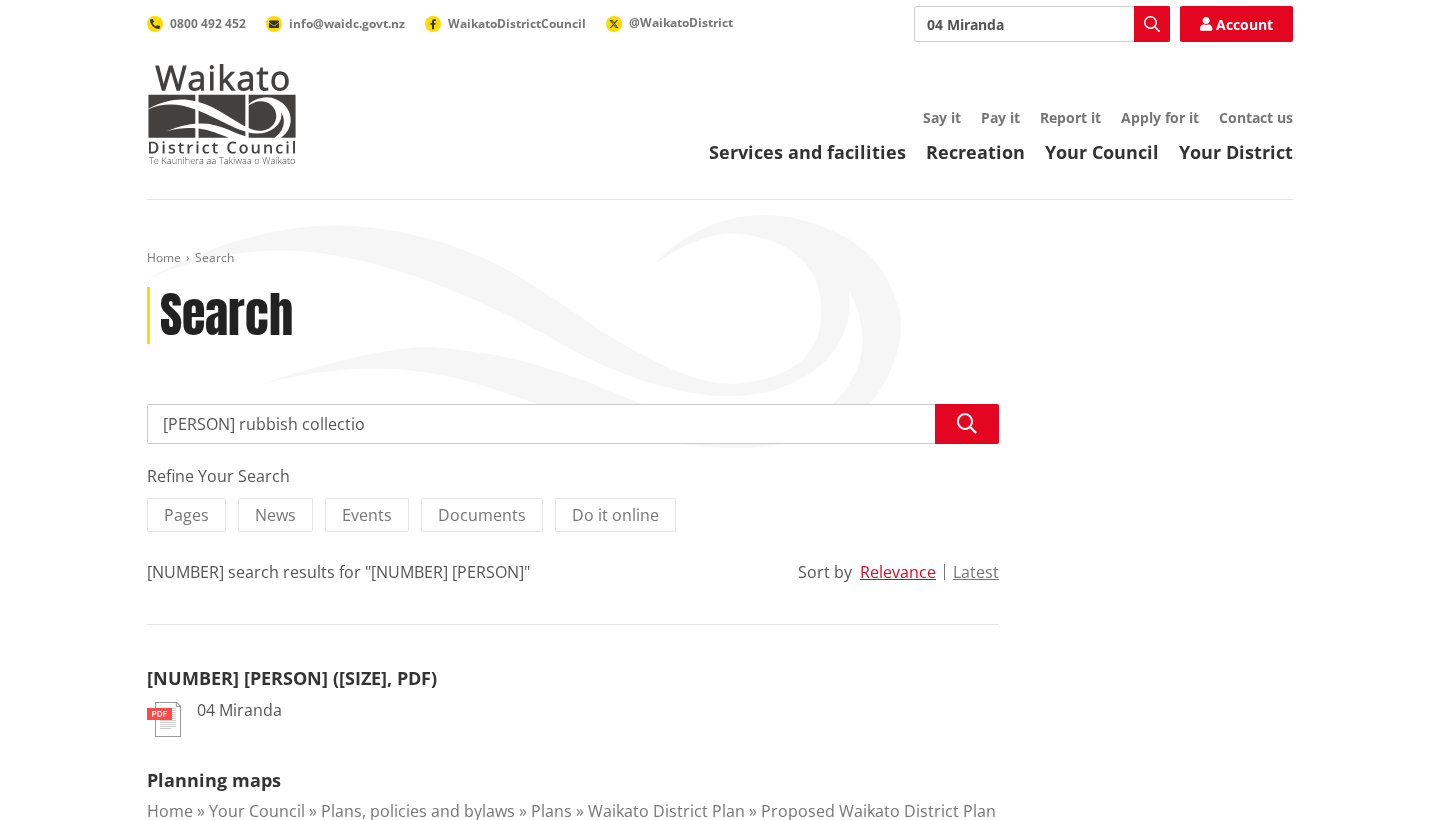 type on "[LOCATION] rubbish collection" 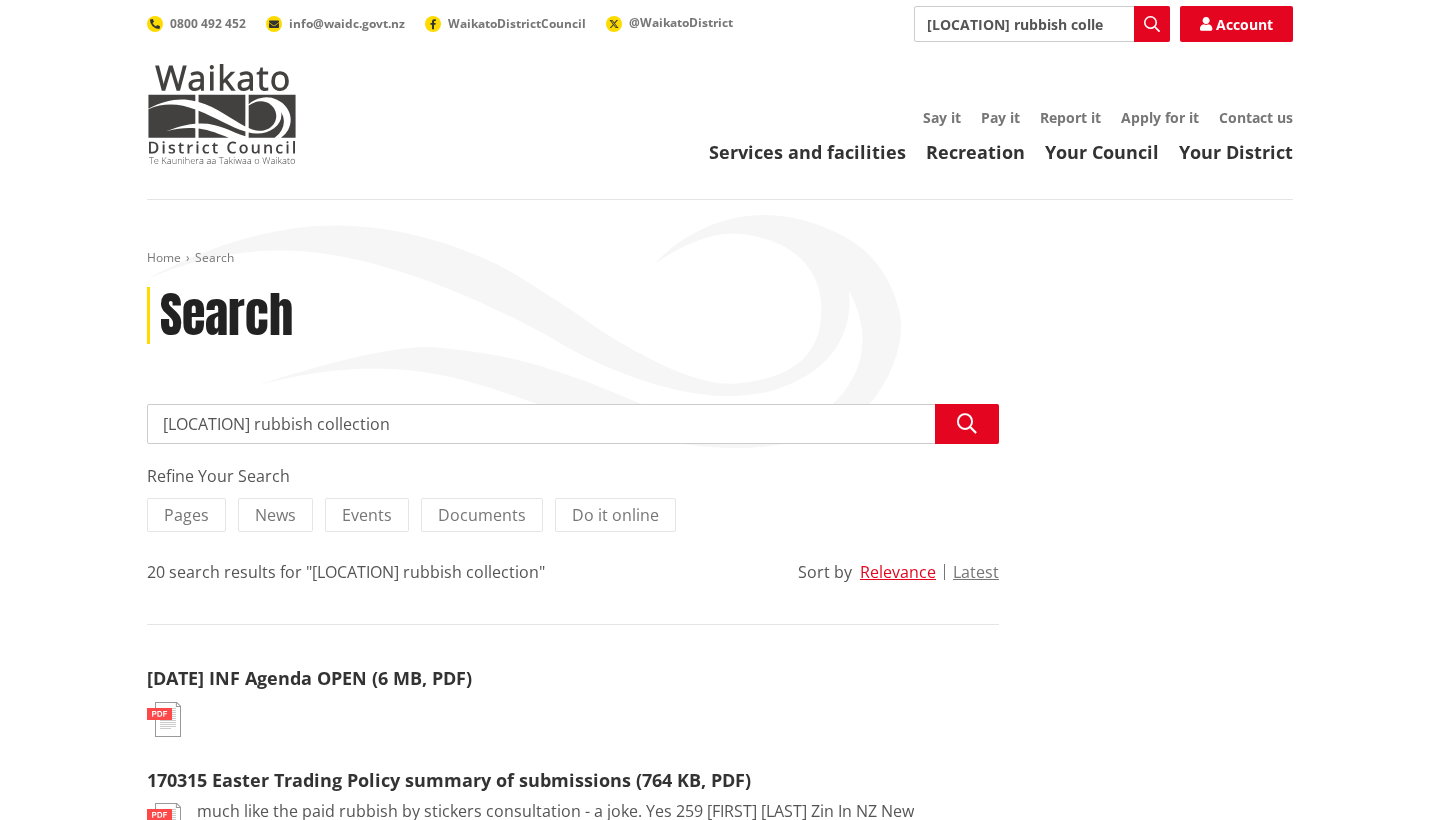 scroll, scrollTop: 0, scrollLeft: 0, axis: both 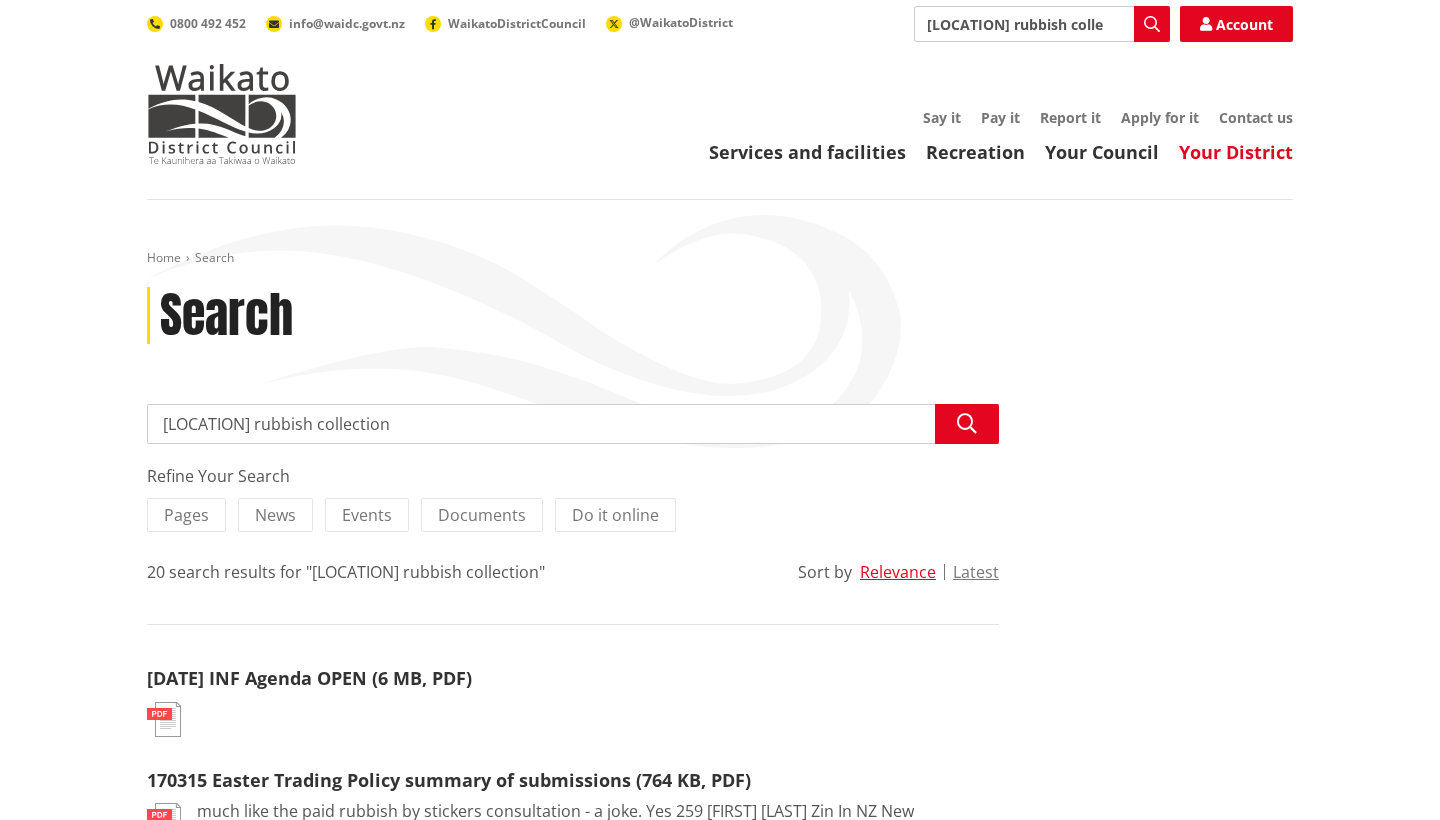 click on "Your District" at bounding box center [1236, 152] 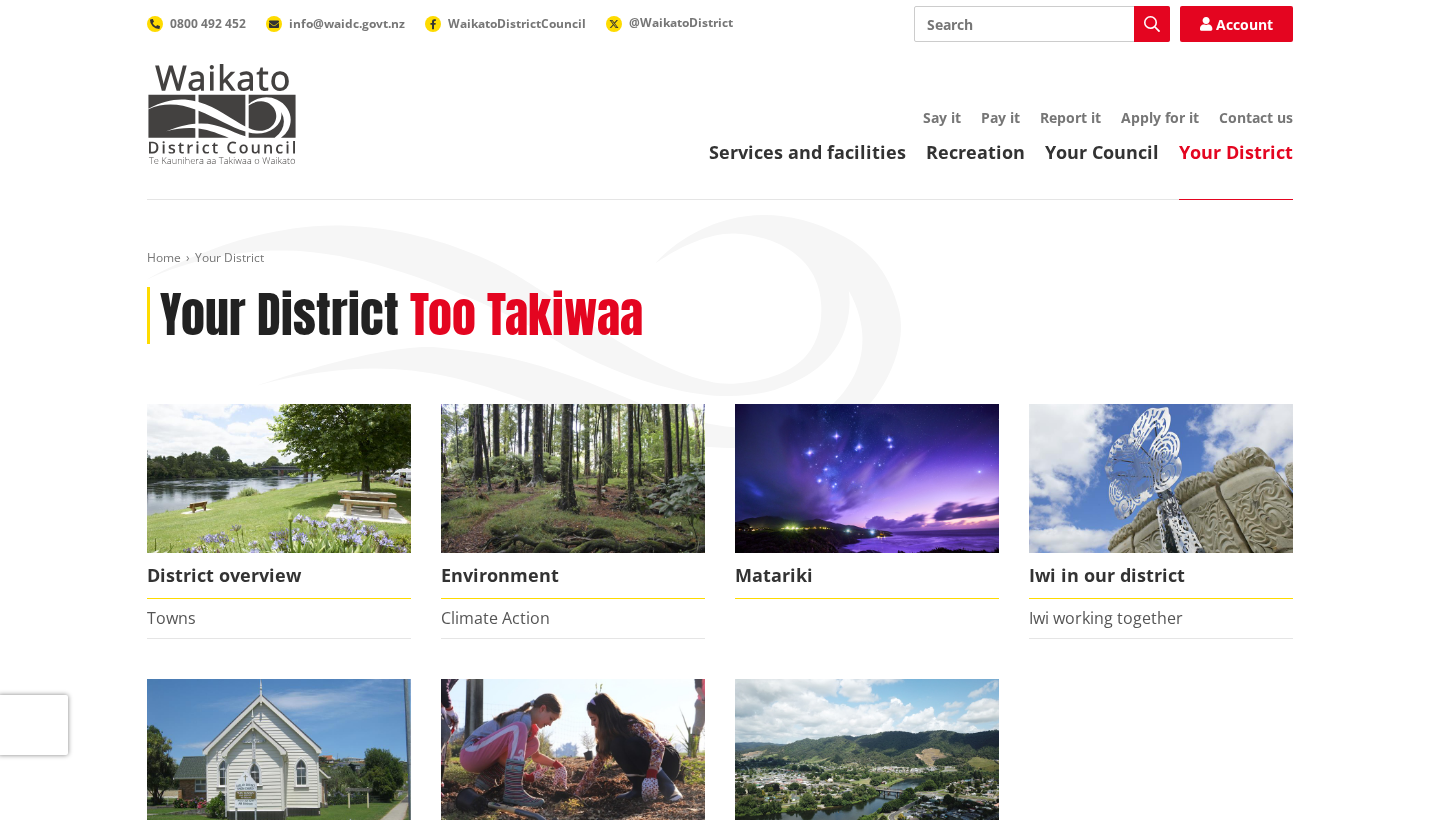 scroll, scrollTop: 0, scrollLeft: 0, axis: both 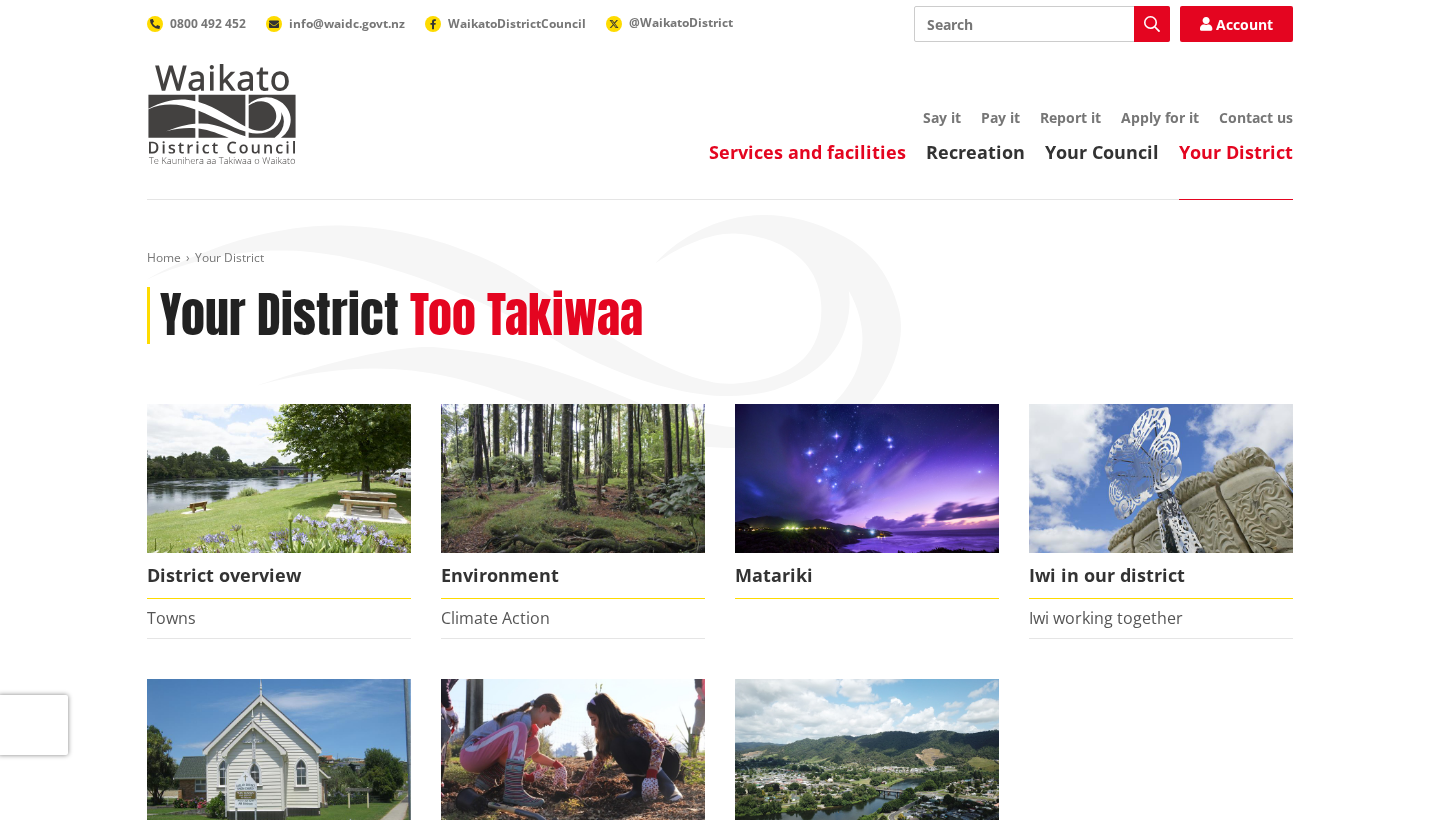 click on "Services and facilities" at bounding box center [807, 152] 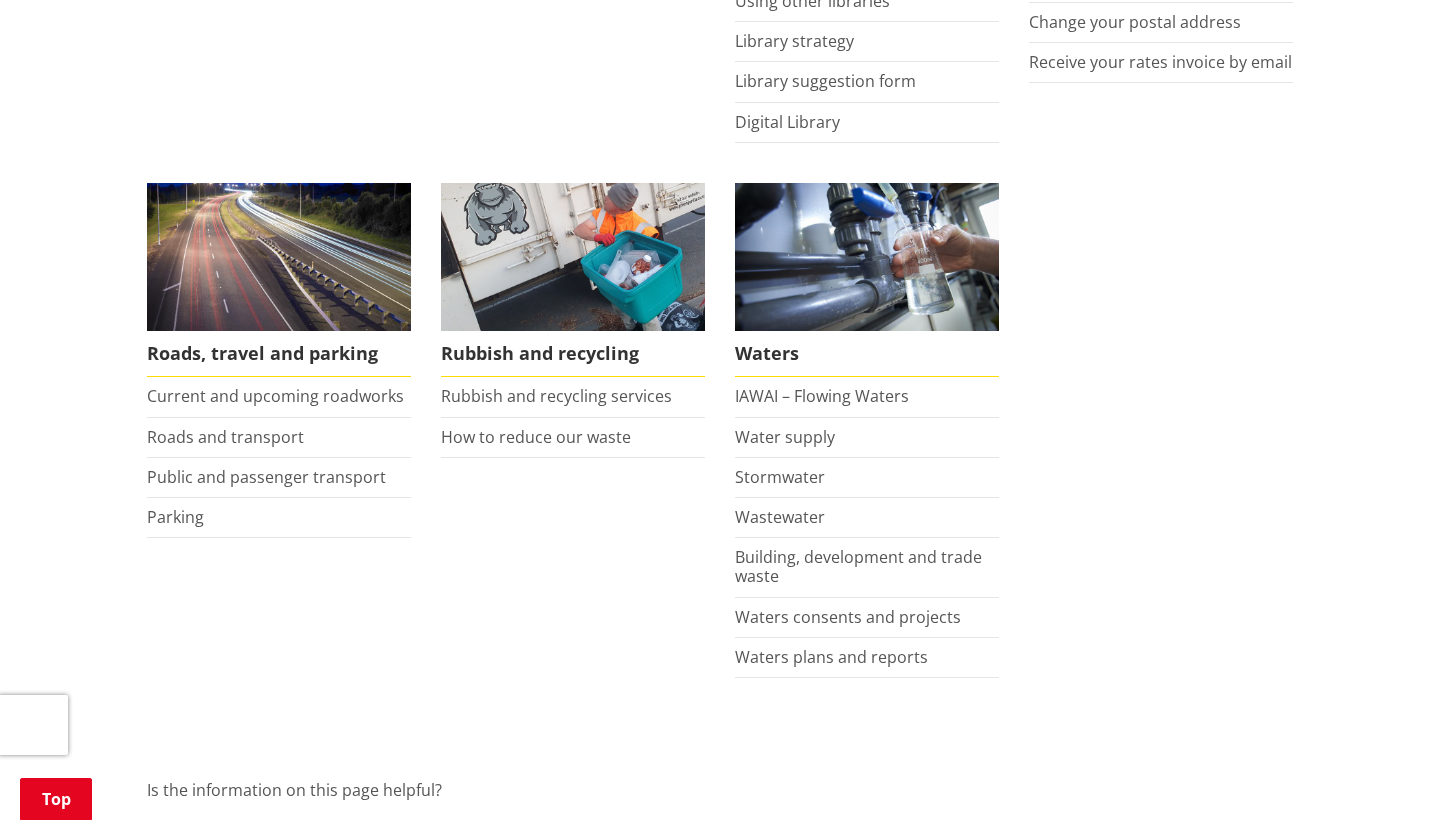 scroll, scrollTop: 1314, scrollLeft: 0, axis: vertical 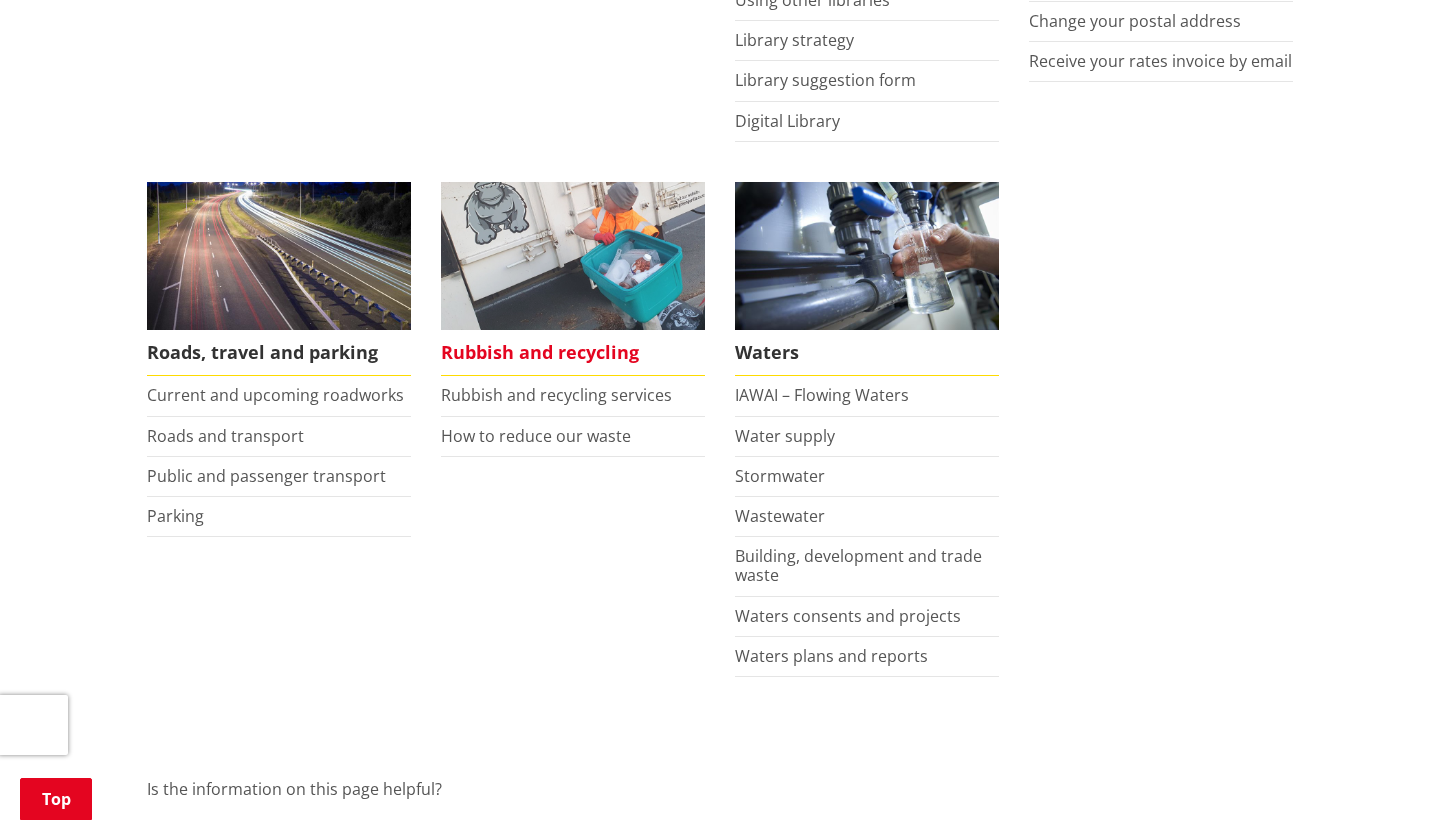 click on "Rubbish and recycling" at bounding box center (573, 353) 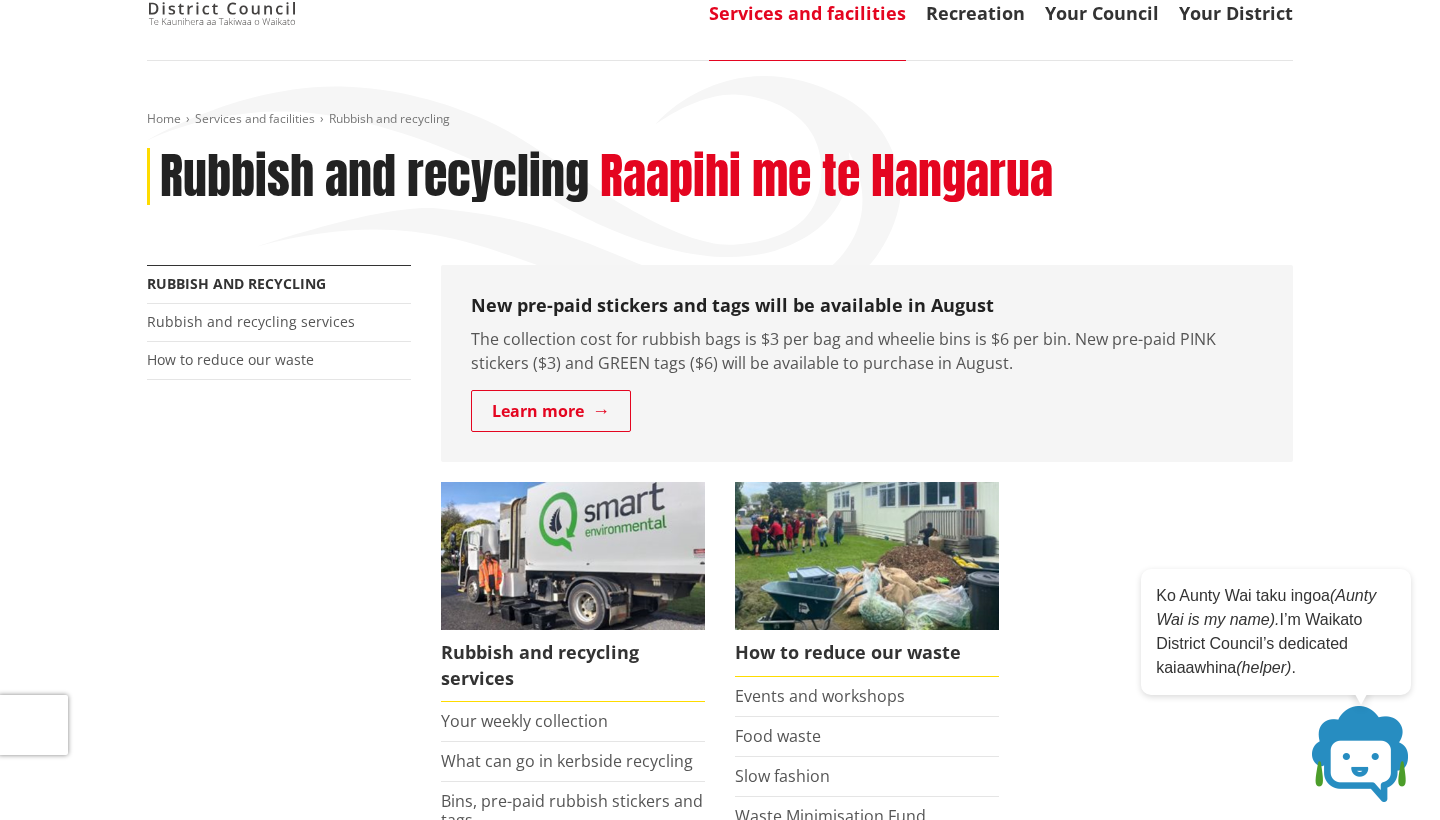 scroll, scrollTop: 143, scrollLeft: 0, axis: vertical 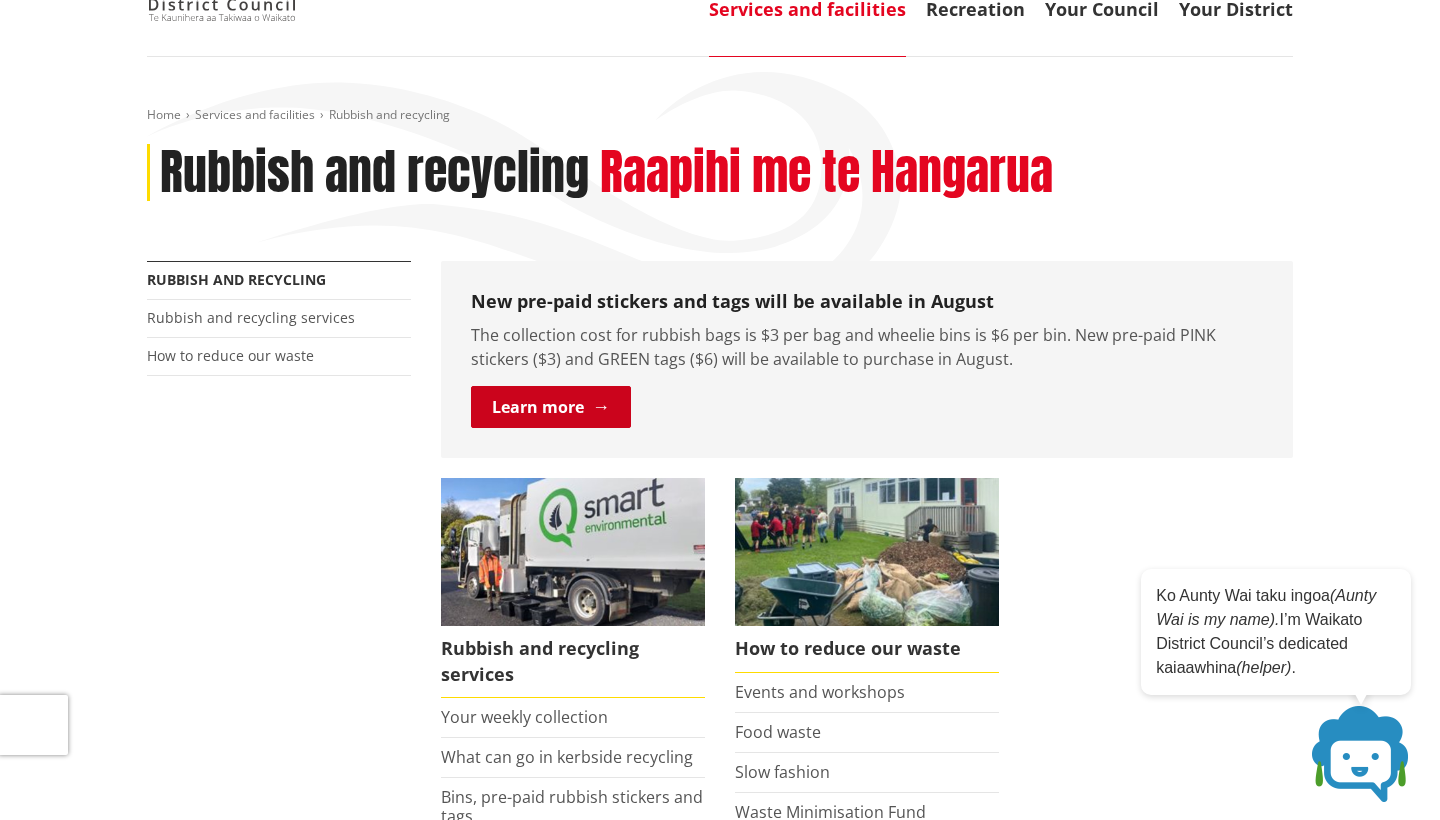 click on "Learn more" at bounding box center [551, 407] 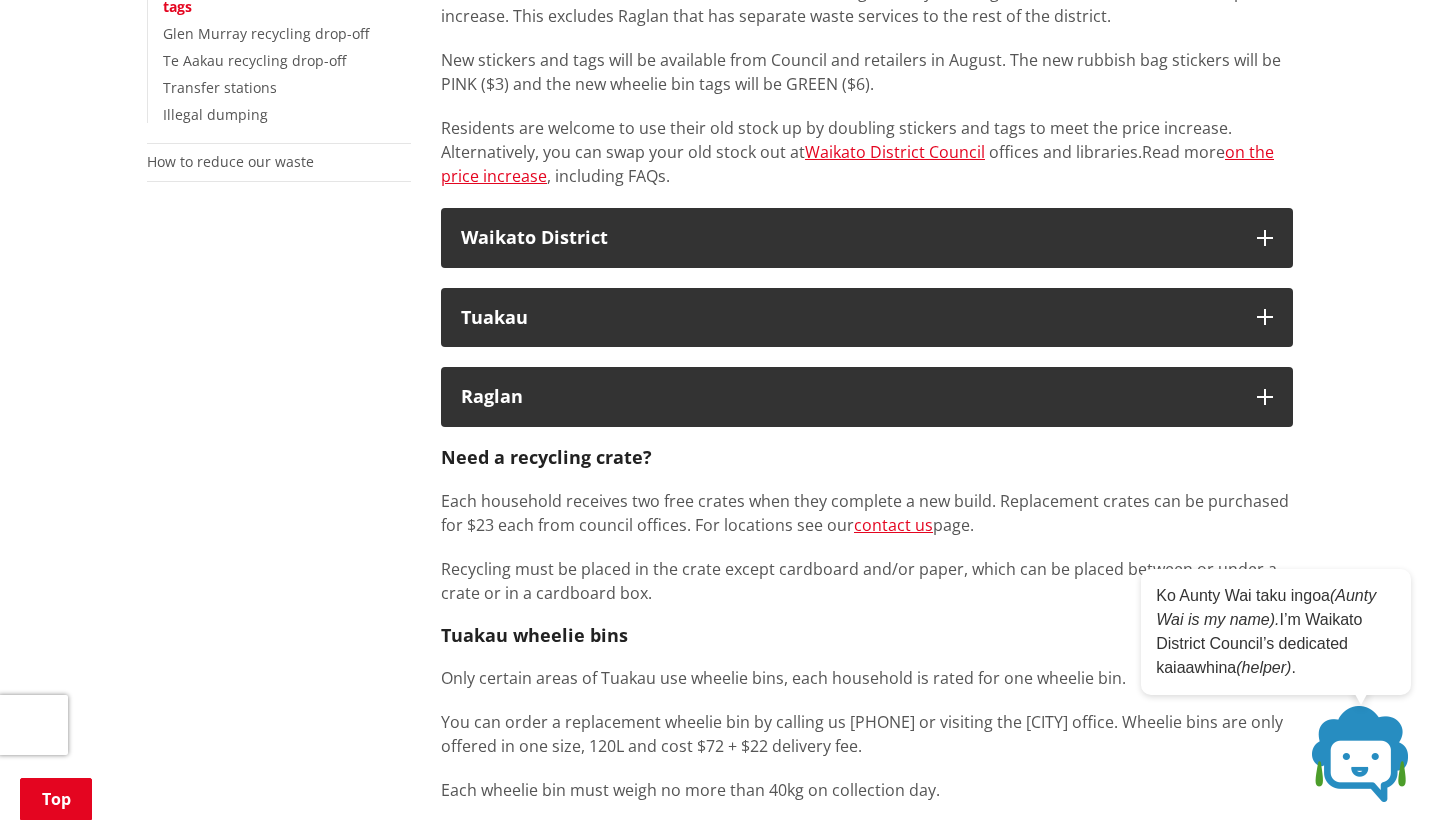 scroll, scrollTop: 553, scrollLeft: 0, axis: vertical 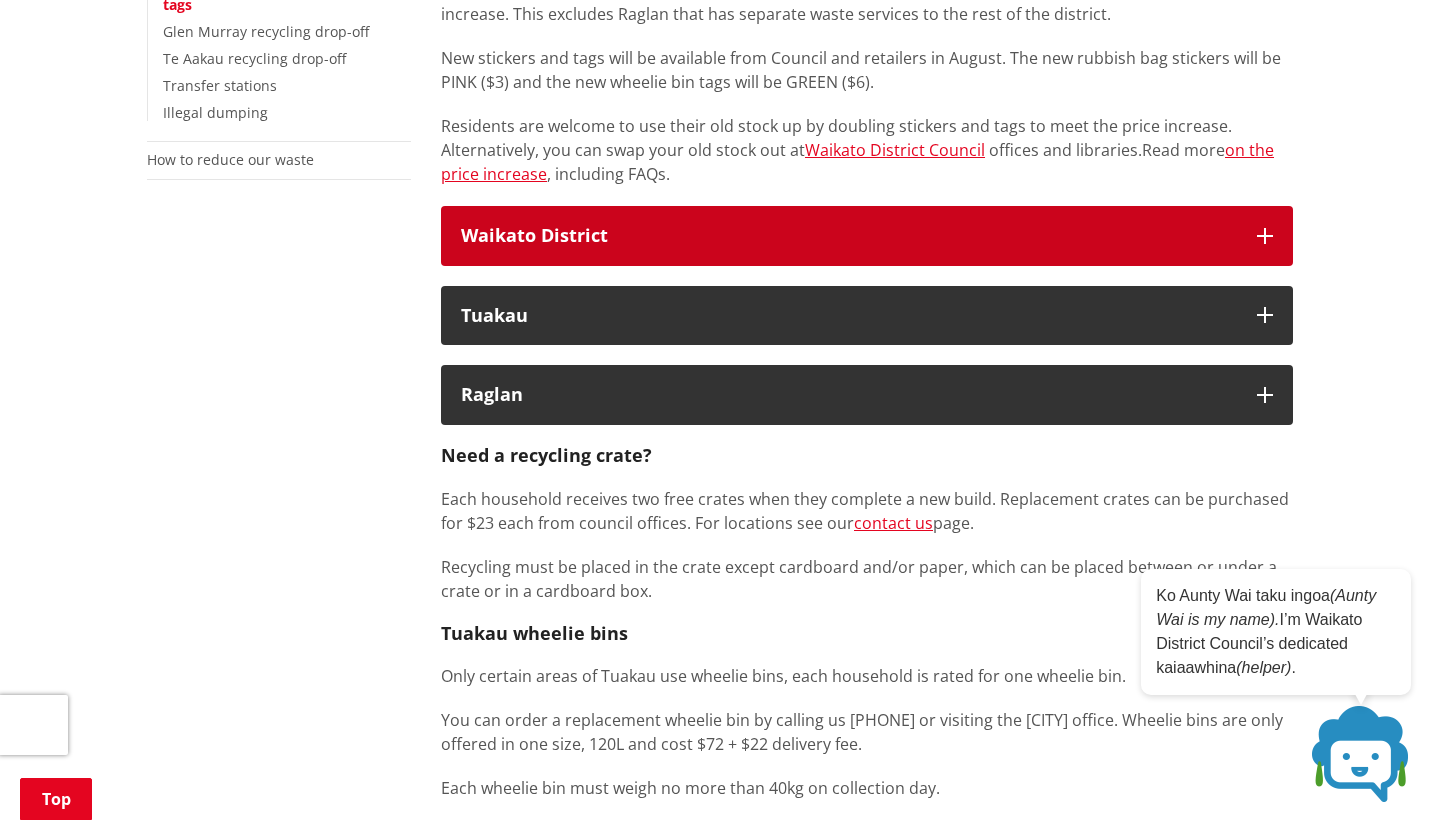click on "Waikato District" at bounding box center (867, 236) 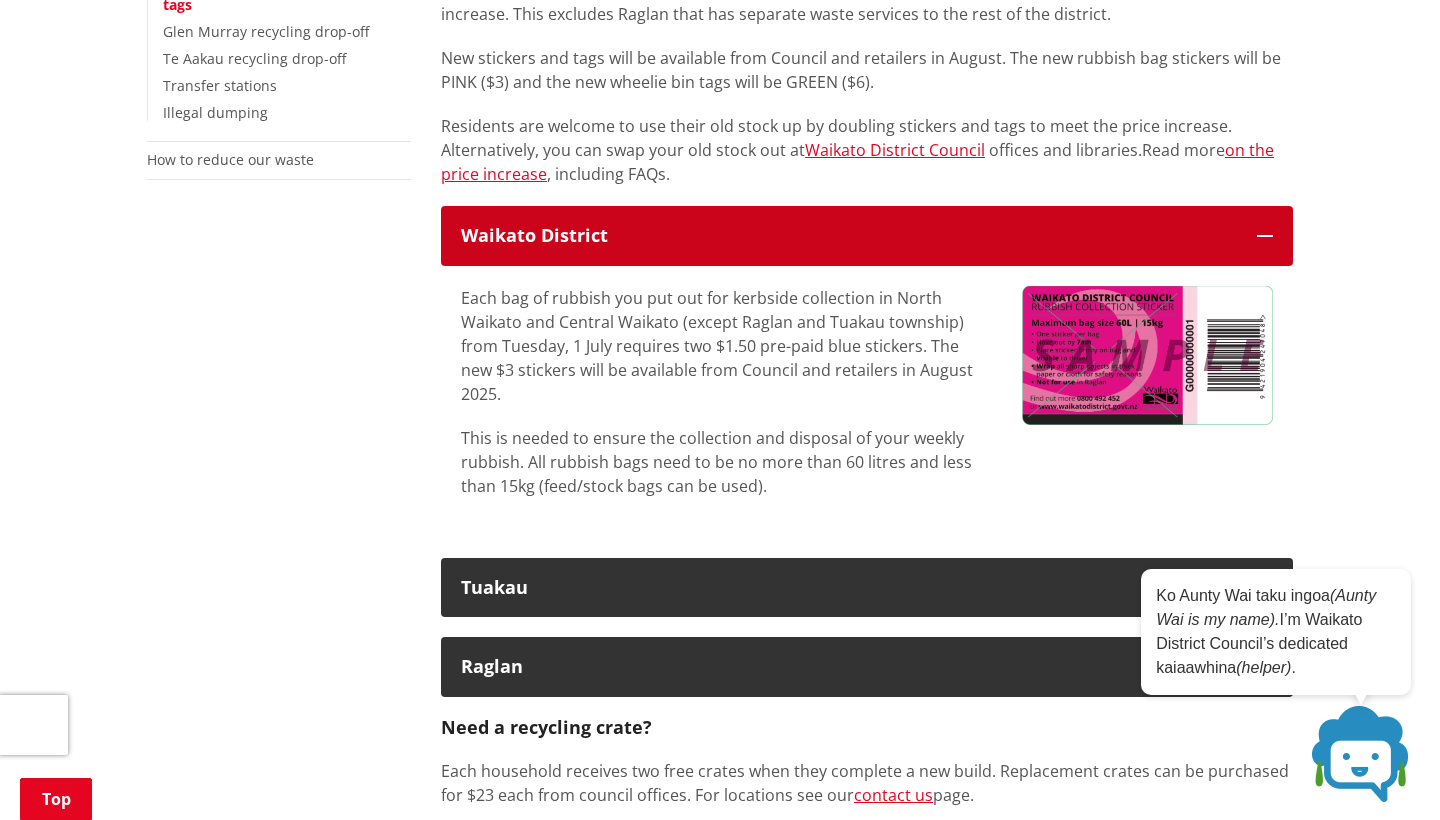 click on "Waikato District" at bounding box center (867, 236) 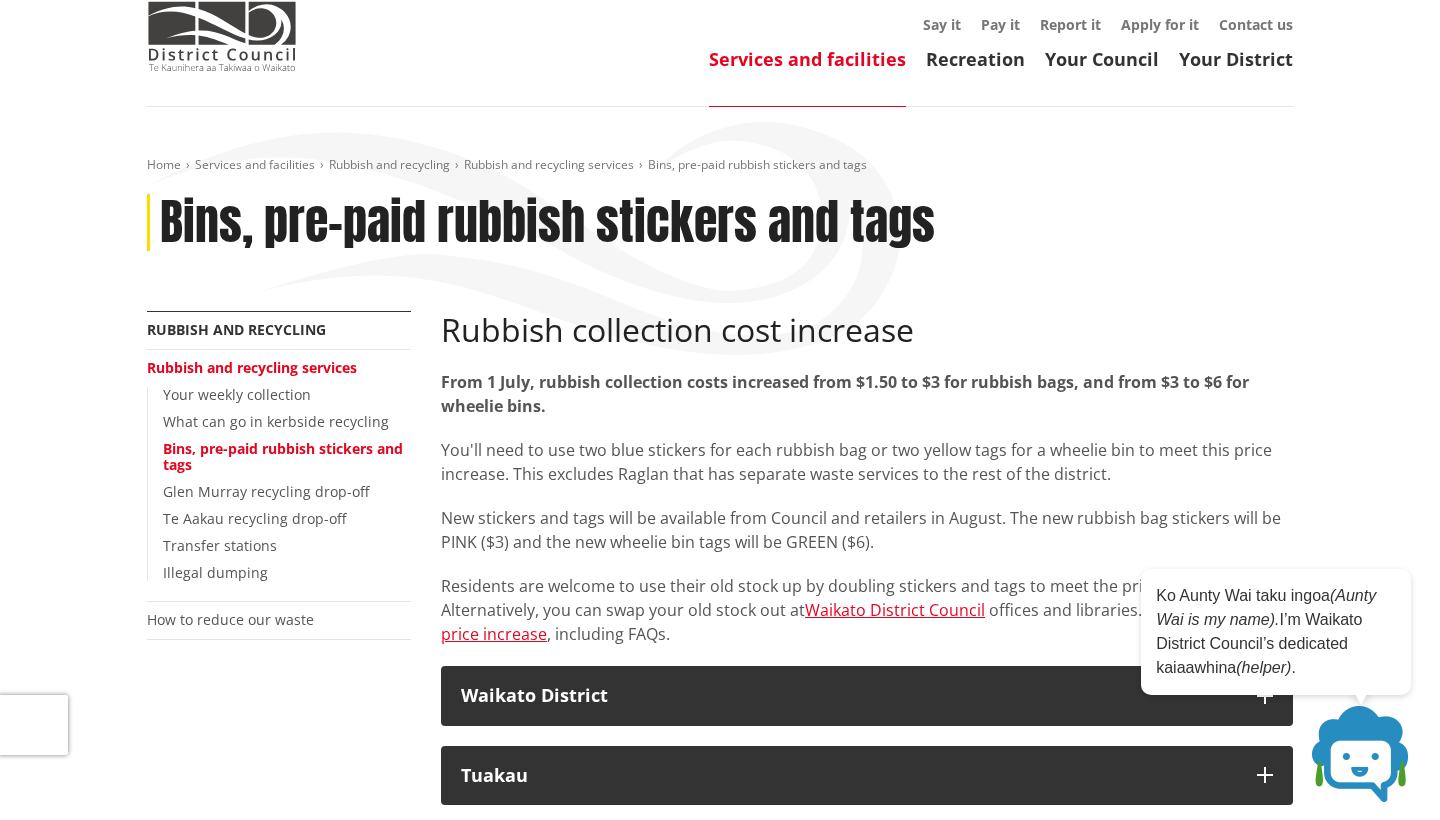 scroll, scrollTop: 92, scrollLeft: 0, axis: vertical 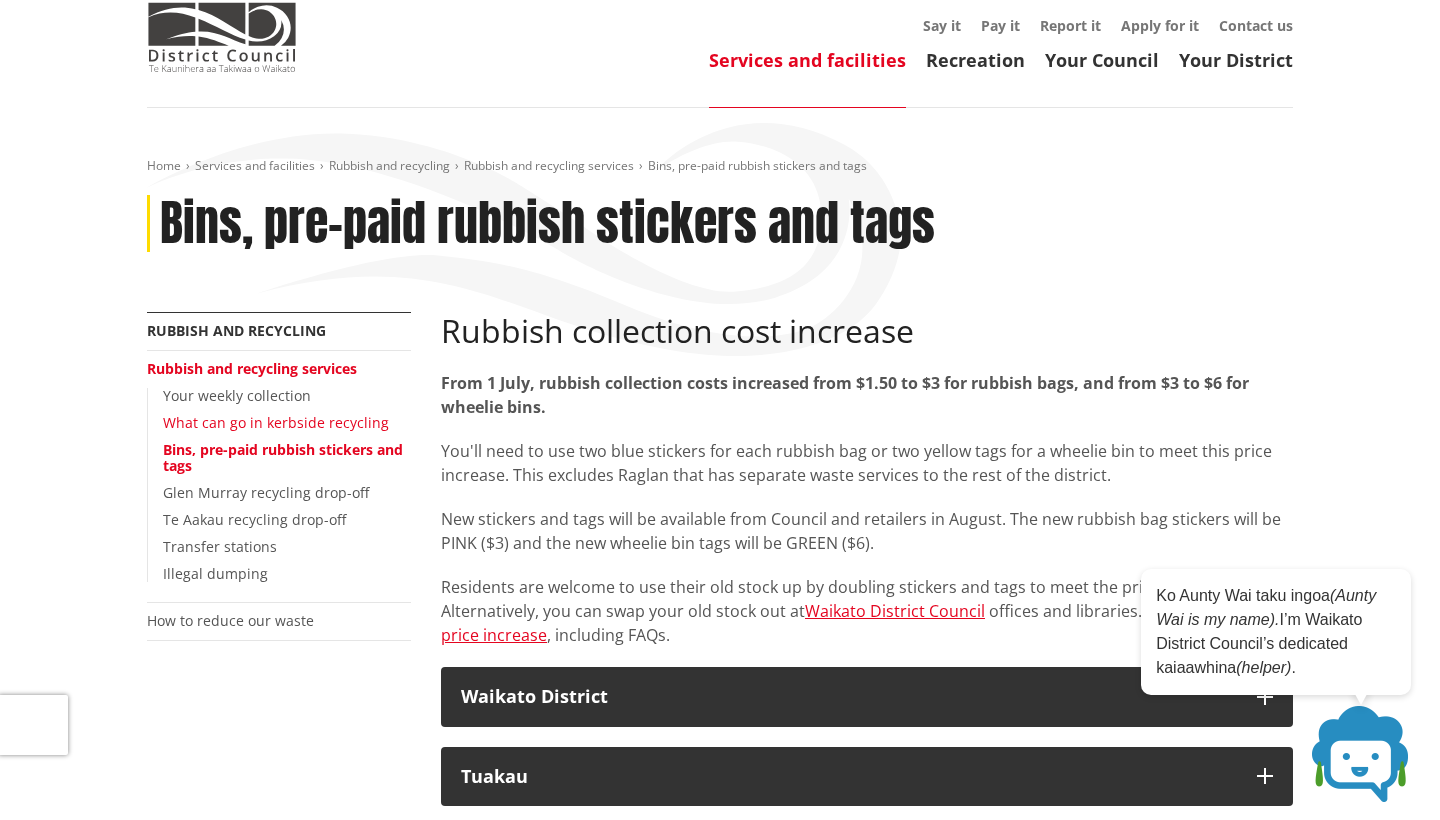 click on "What can go in kerbside recycling" at bounding box center [276, 422] 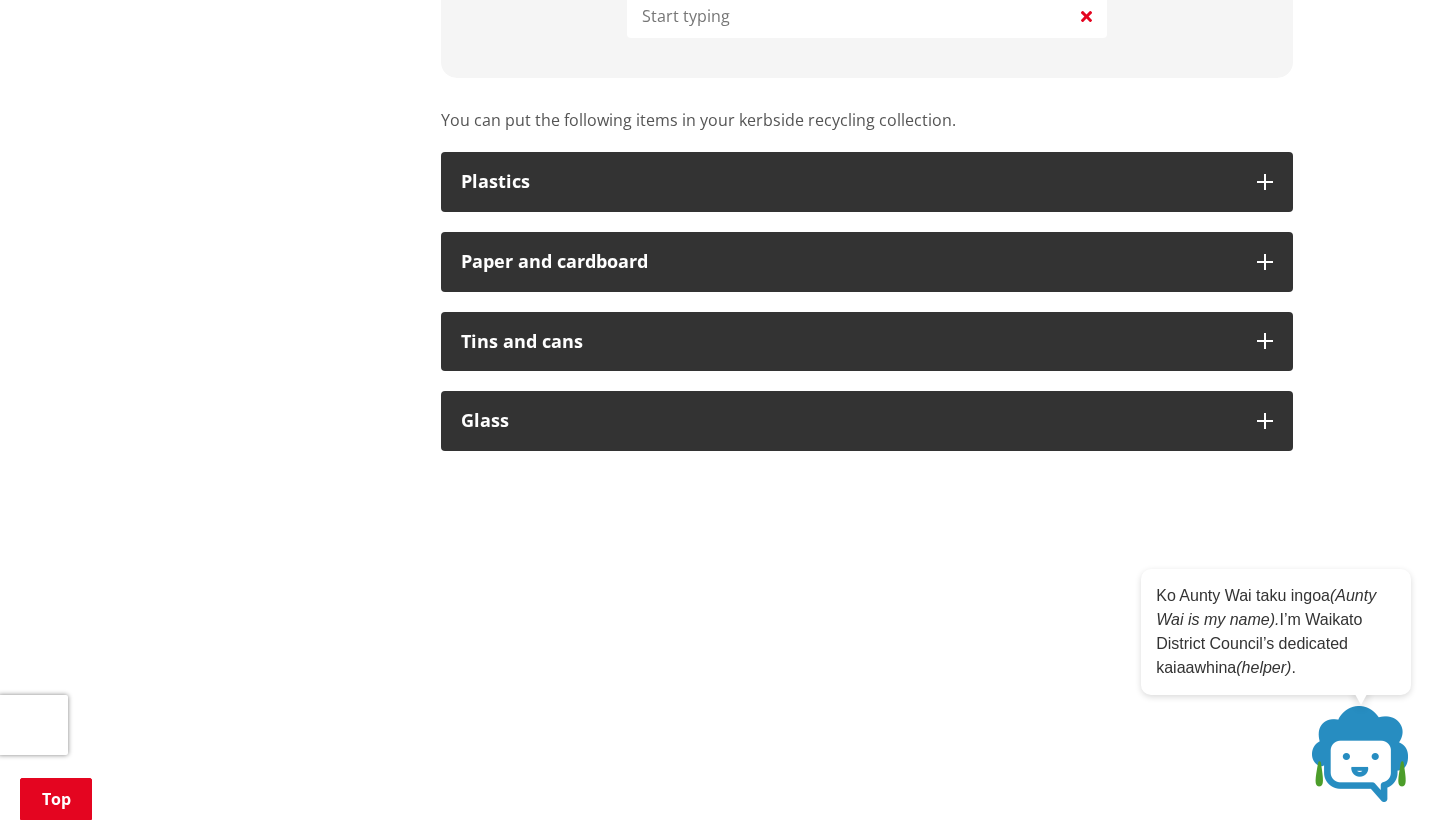 scroll, scrollTop: 1195, scrollLeft: 0, axis: vertical 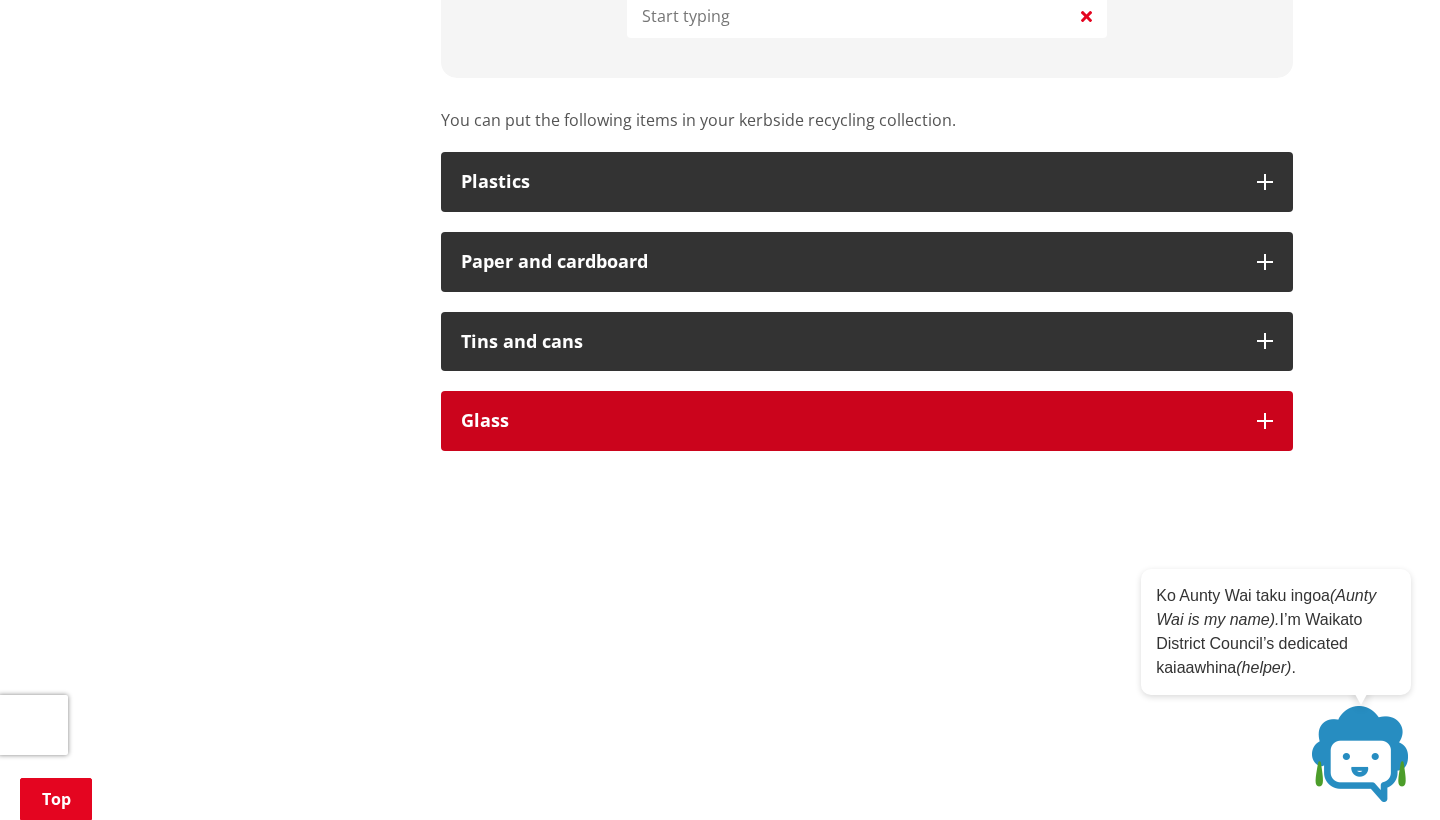 click at bounding box center (1265, 421) 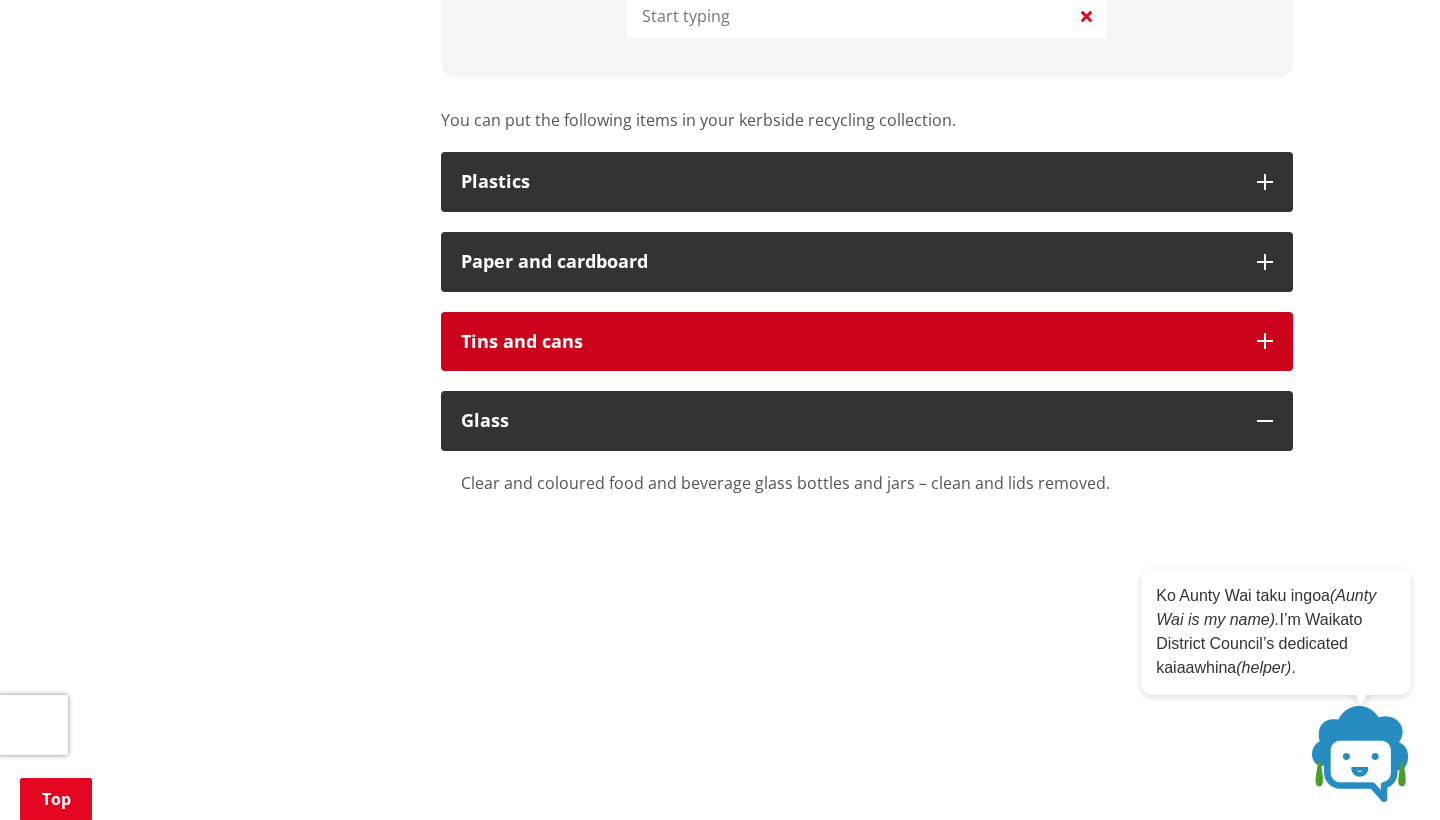 click on "Tins and cans" at bounding box center [867, 342] 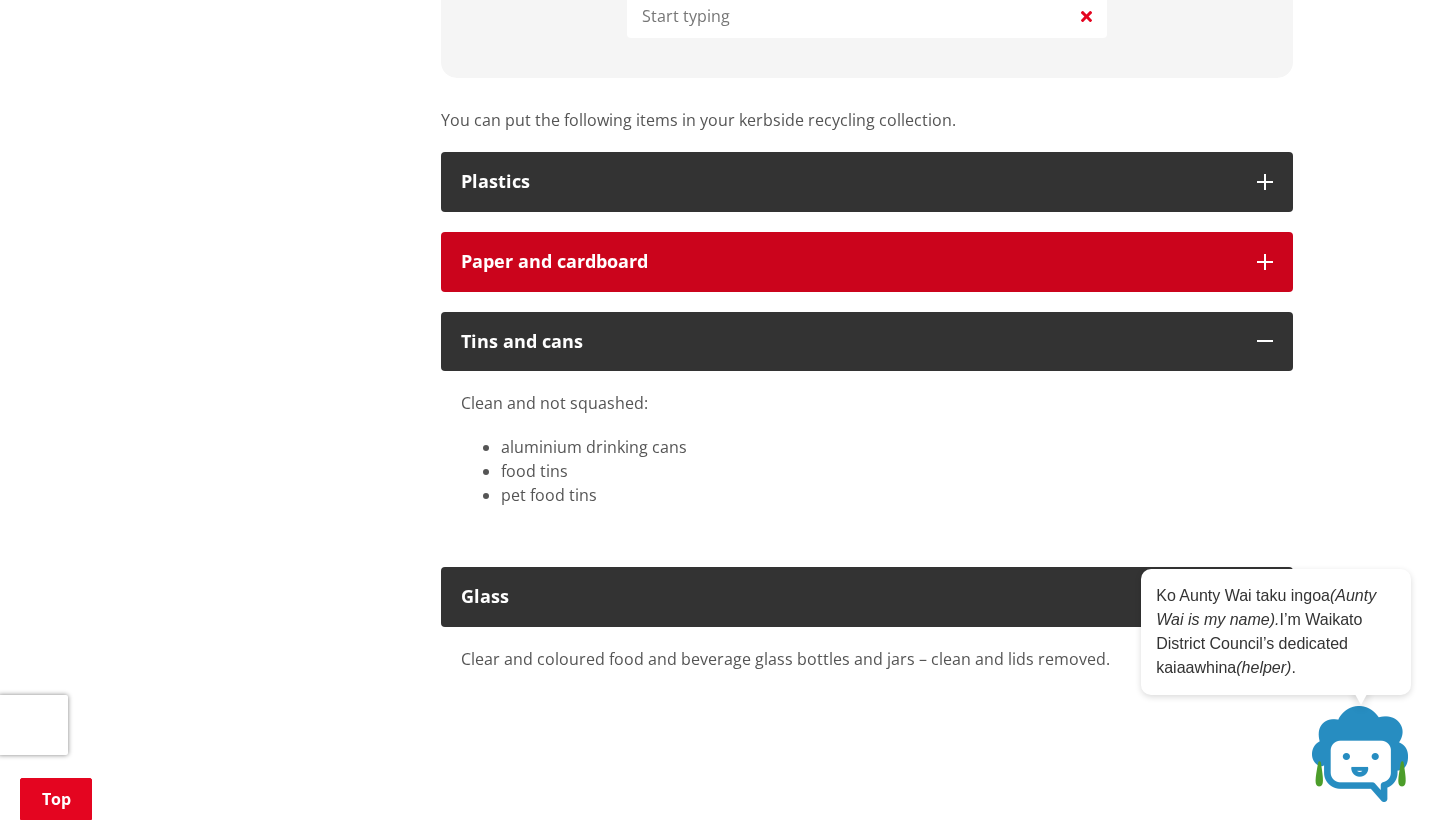 click at bounding box center (1265, 262) 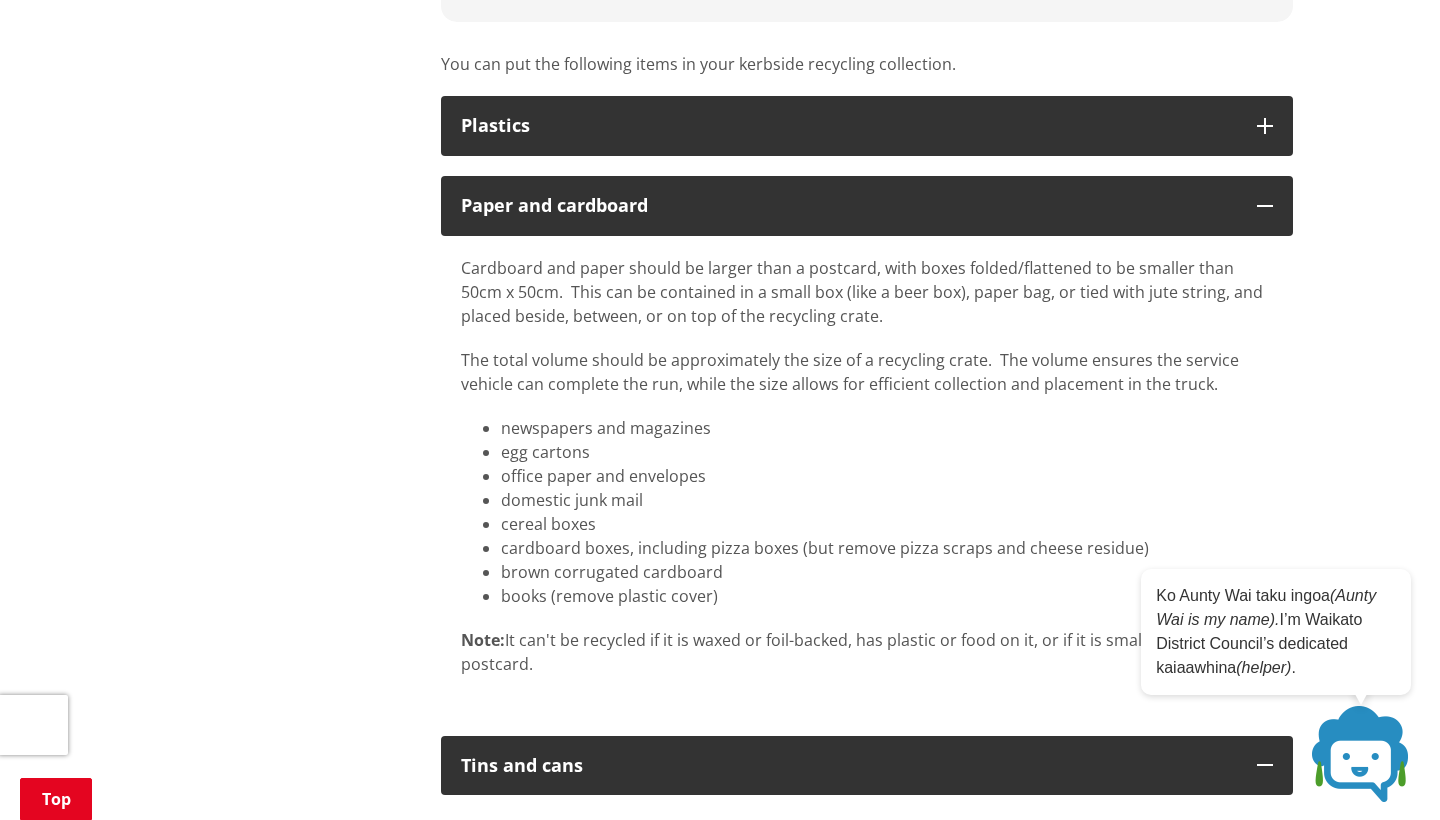 scroll, scrollTop: 1242, scrollLeft: 0, axis: vertical 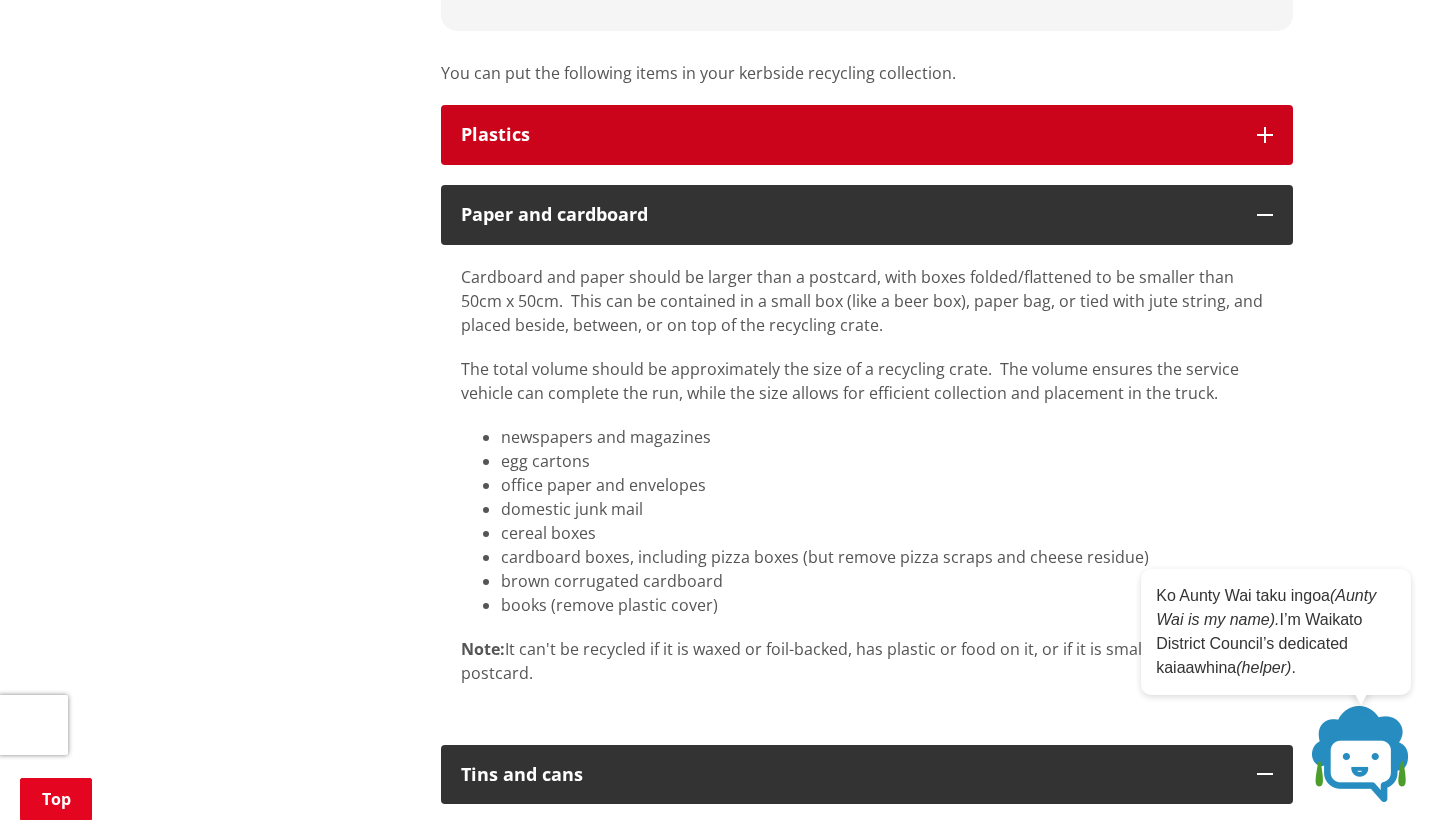 click on "Plastics" at bounding box center (867, 135) 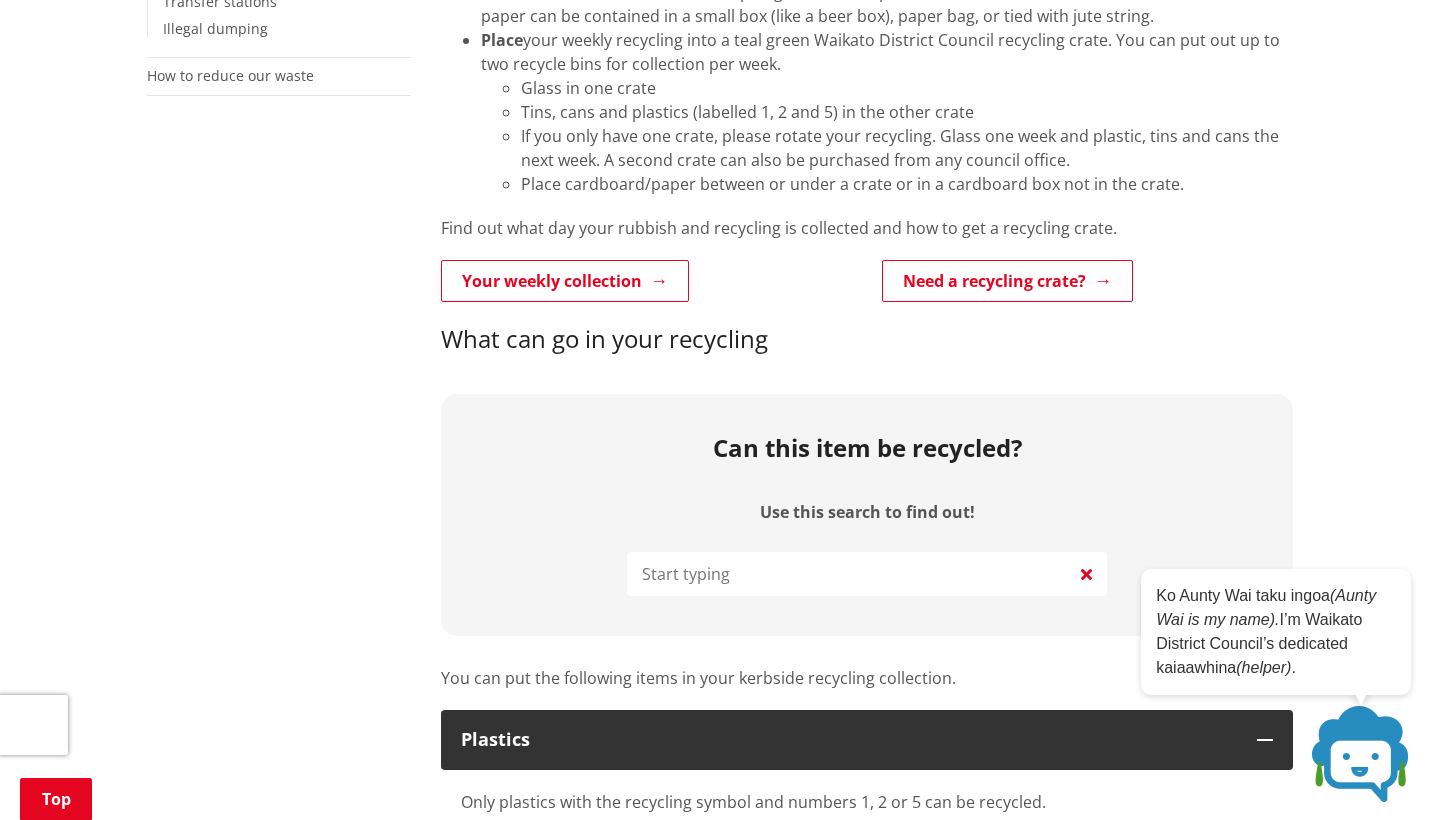 scroll, scrollTop: 616, scrollLeft: 0, axis: vertical 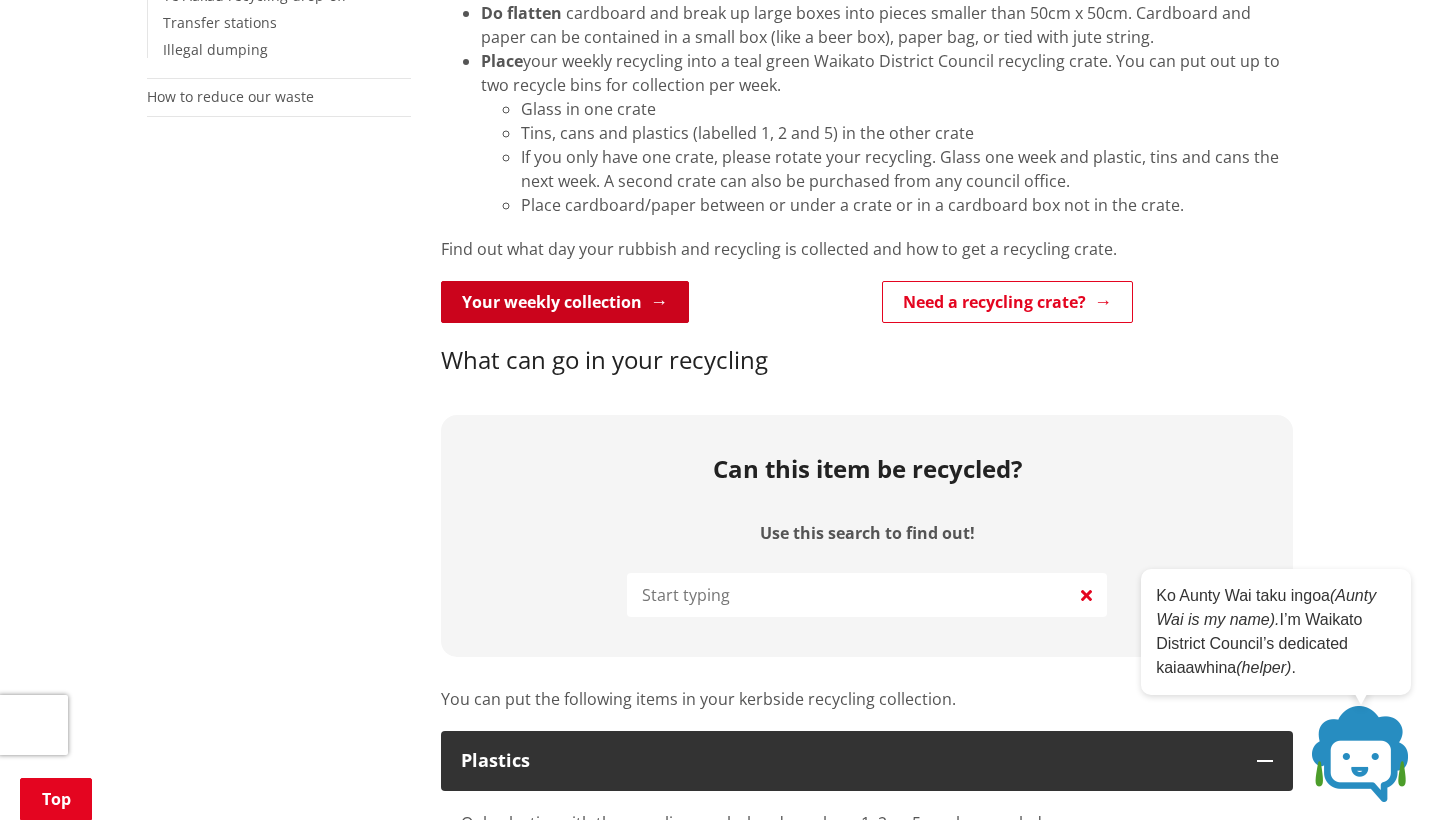 click on "Your weekly collection" at bounding box center (565, 302) 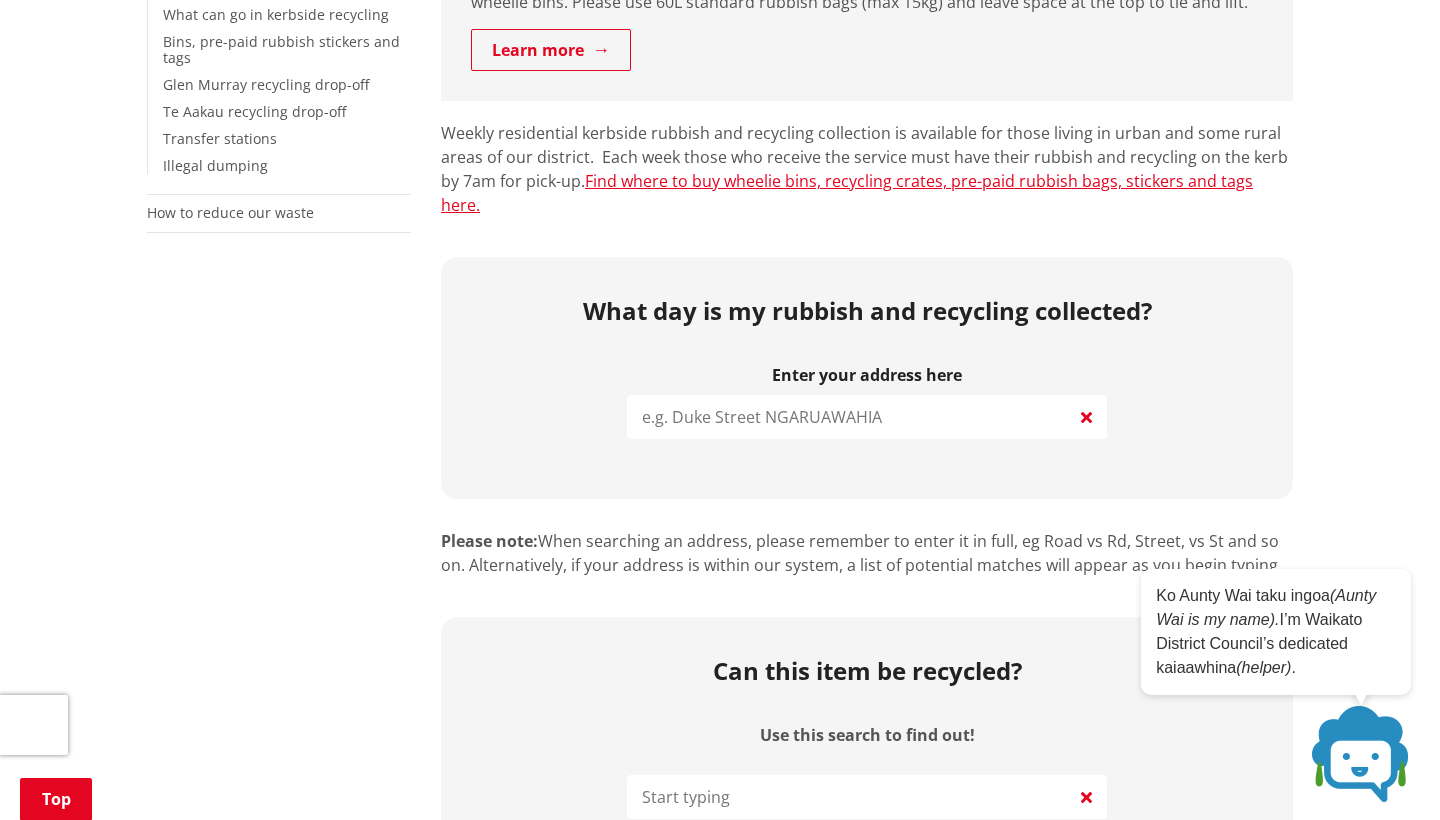 scroll, scrollTop: 505, scrollLeft: 0, axis: vertical 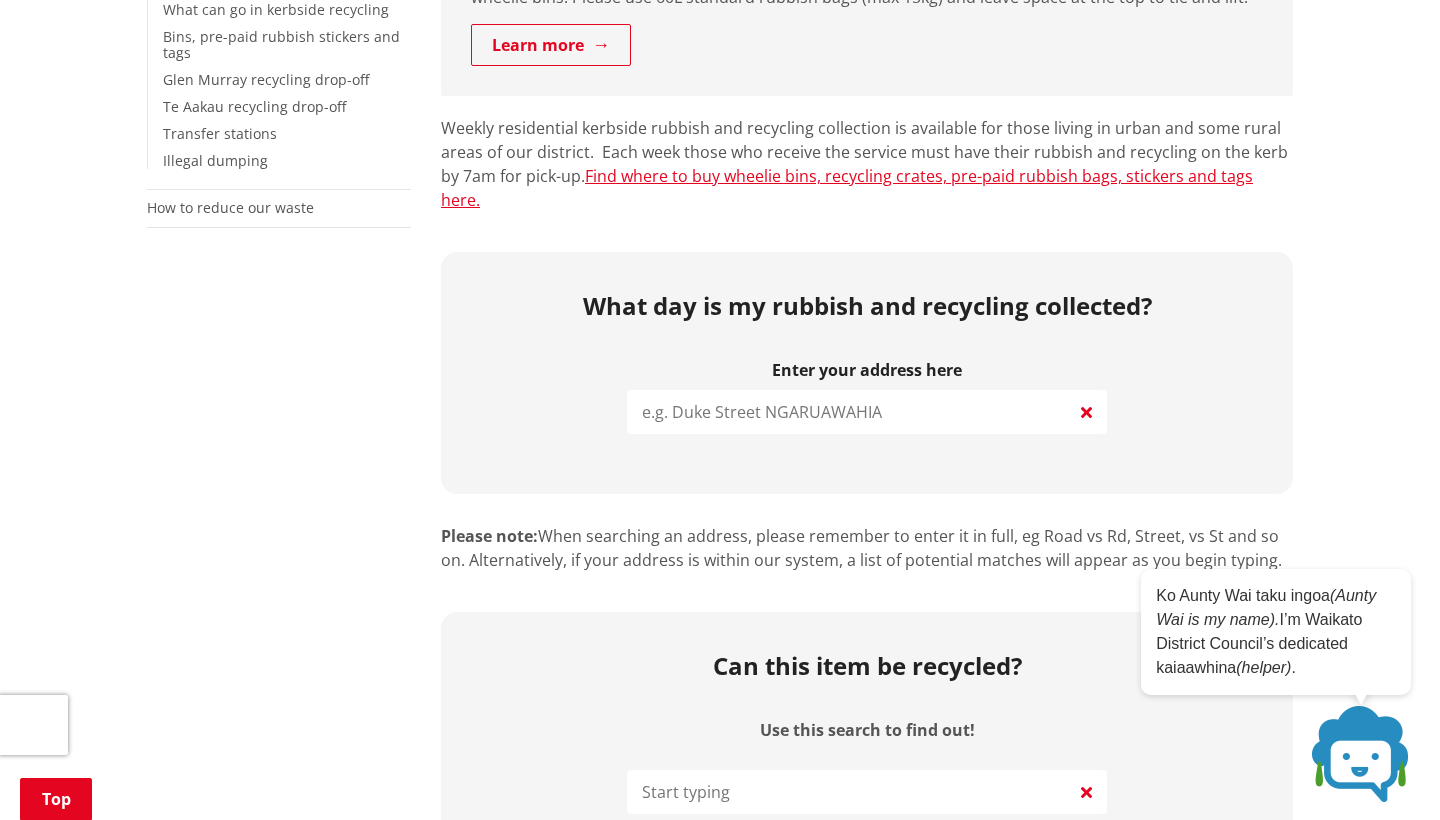 click at bounding box center (867, 412) 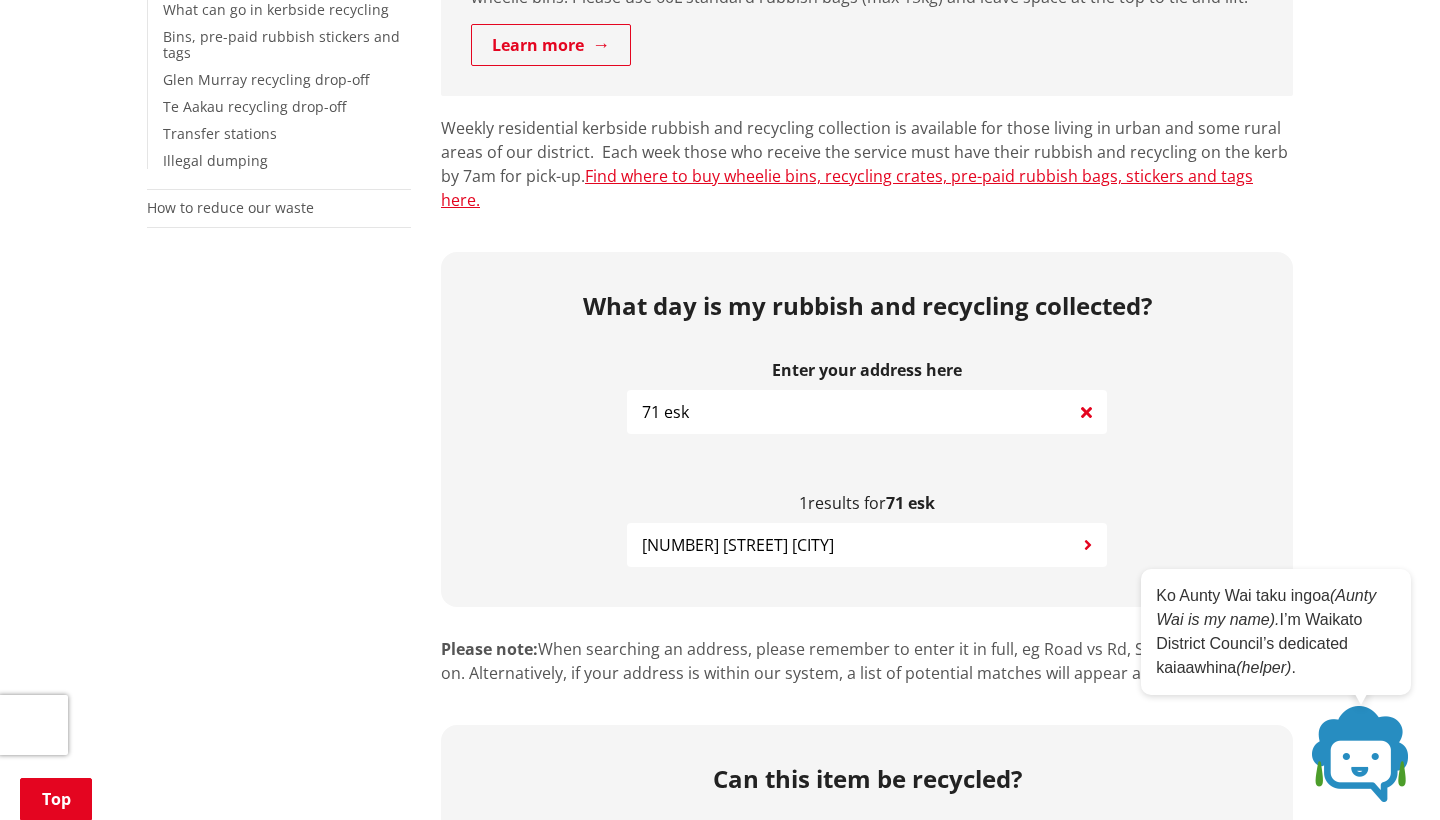 type on "71 esk" 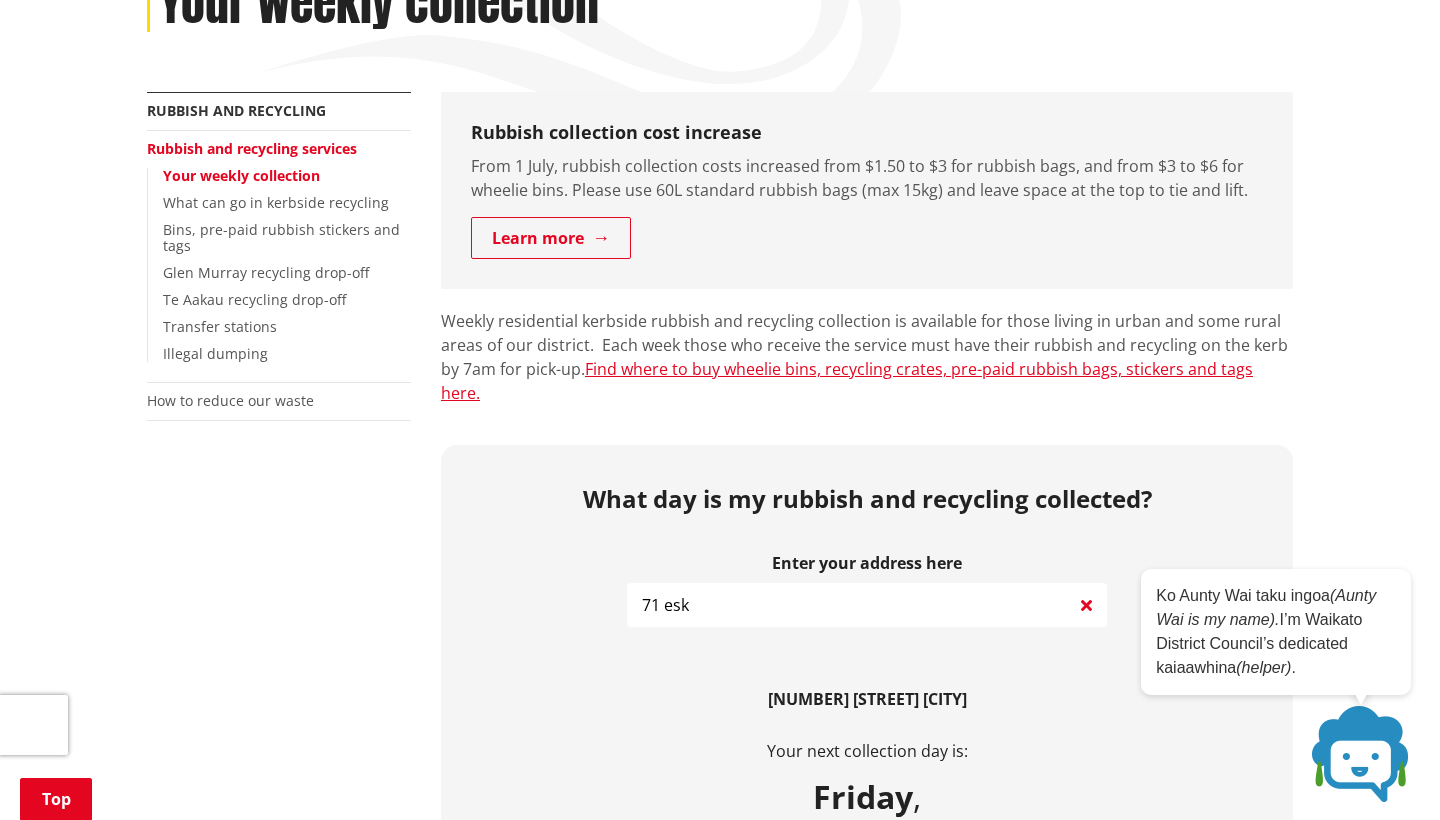 scroll, scrollTop: 318, scrollLeft: 0, axis: vertical 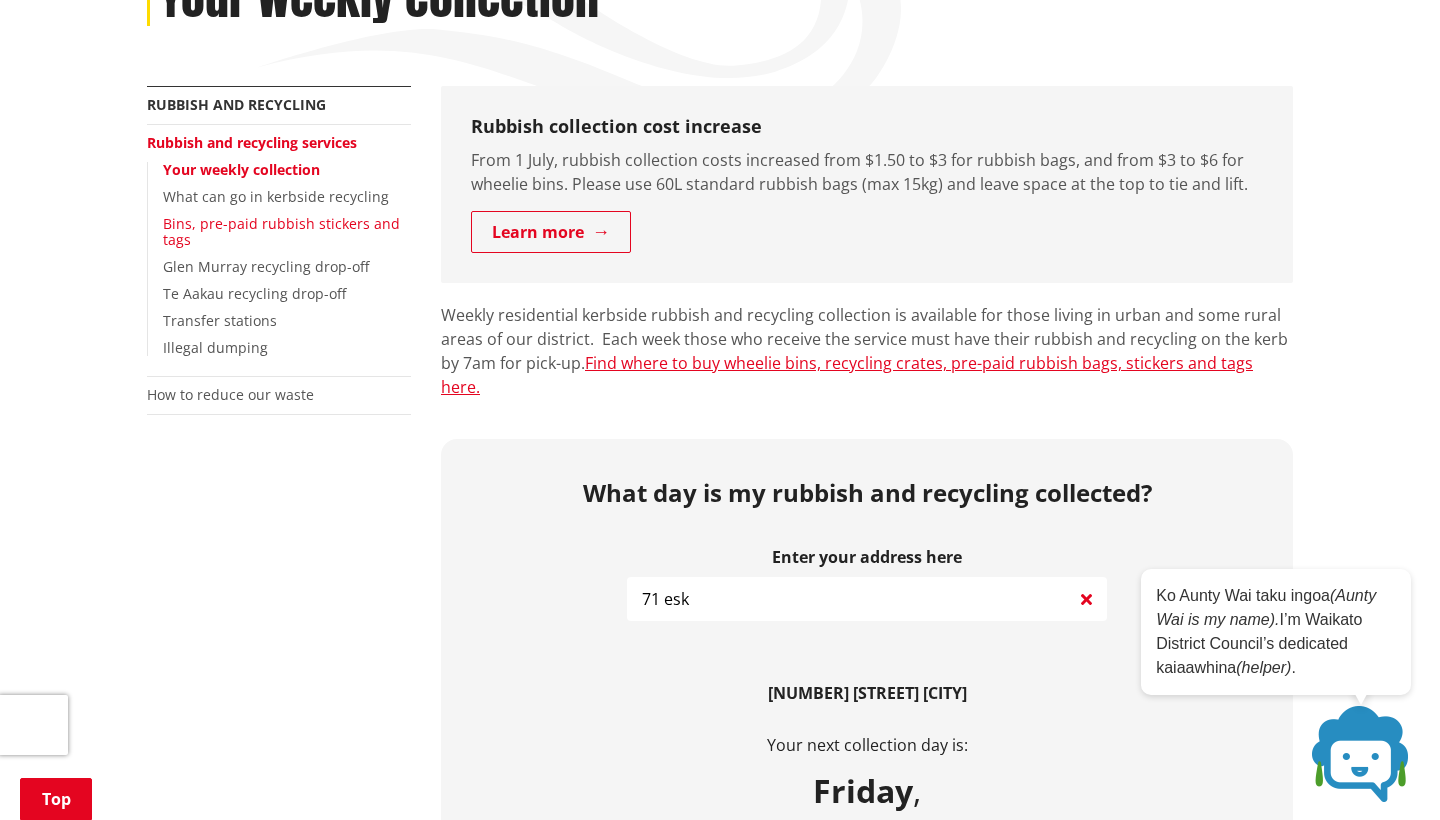 click on "Bins, pre-paid rubbish stickers and tags" at bounding box center (281, 232) 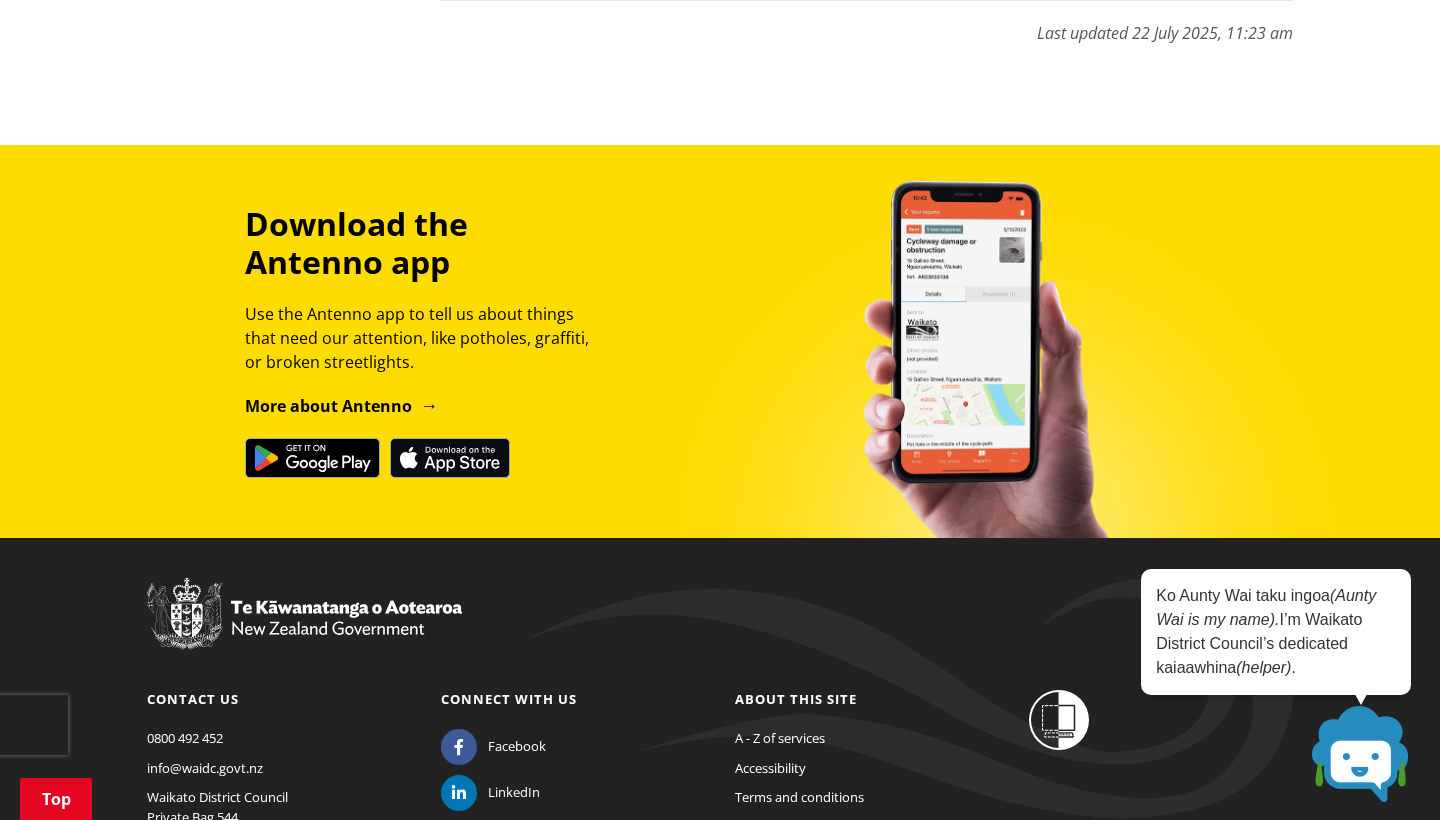 scroll, scrollTop: 2472, scrollLeft: 0, axis: vertical 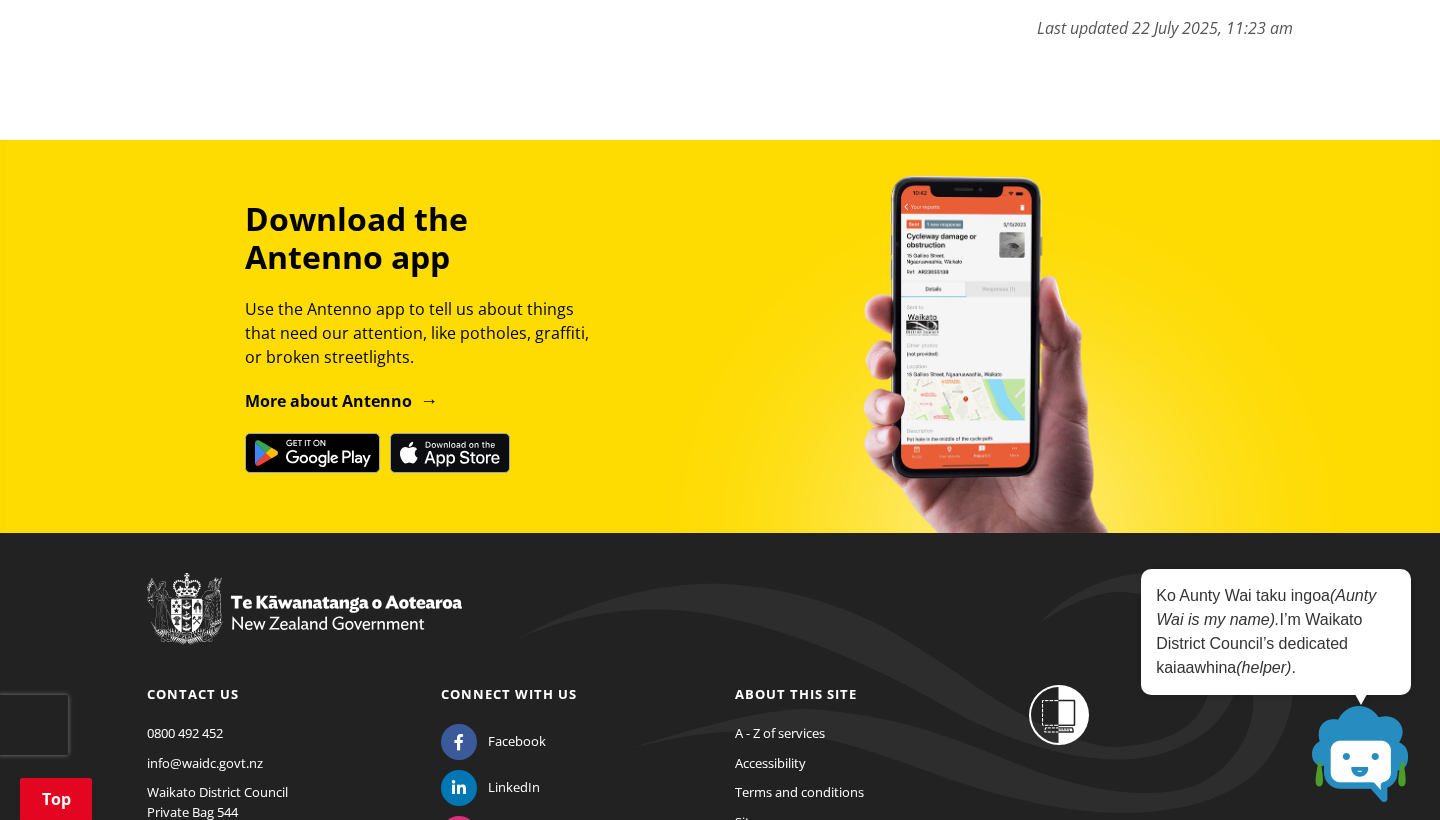 click on "More about Antenno" at bounding box center [341, 401] 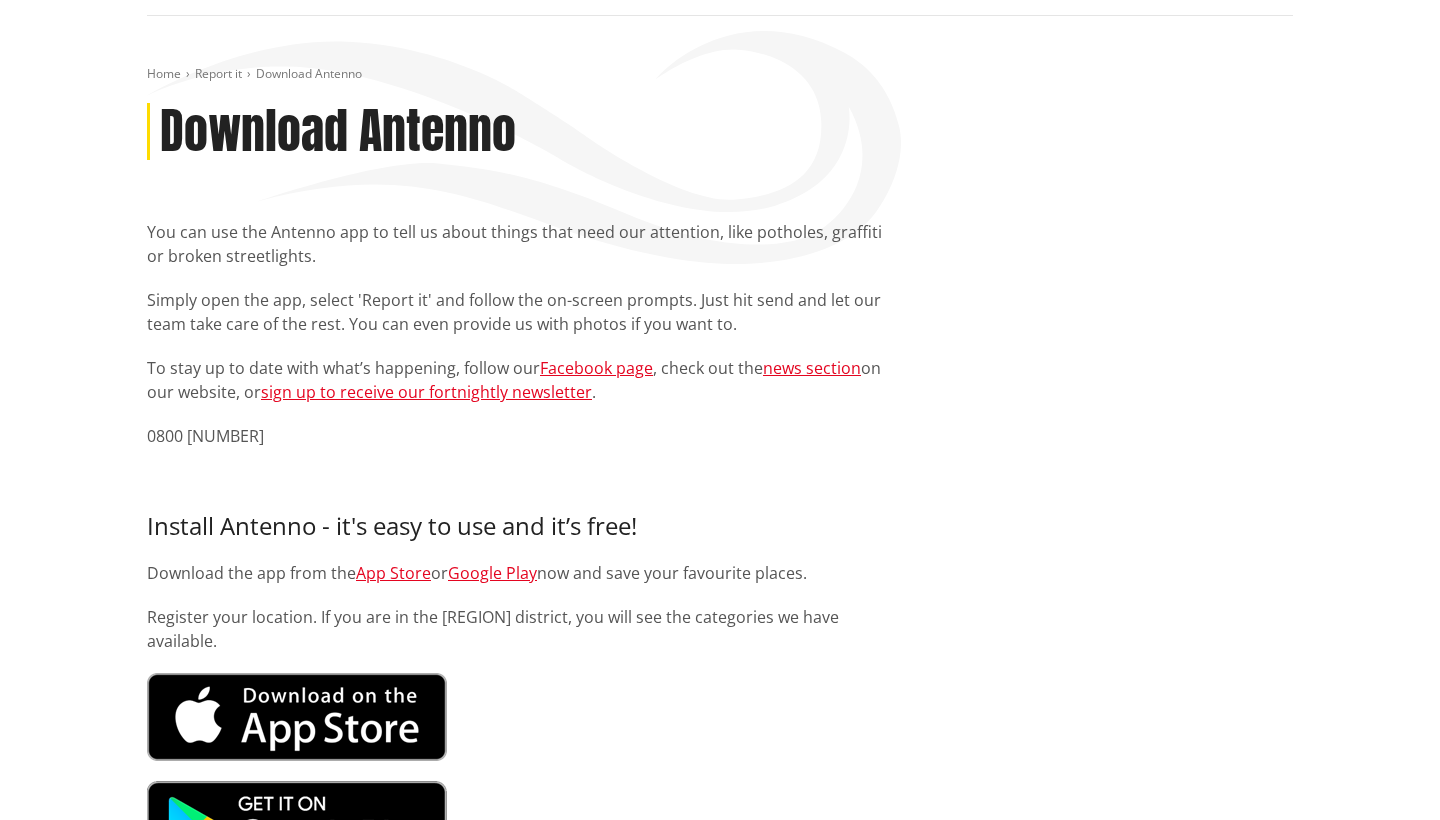 scroll, scrollTop: 182, scrollLeft: 0, axis: vertical 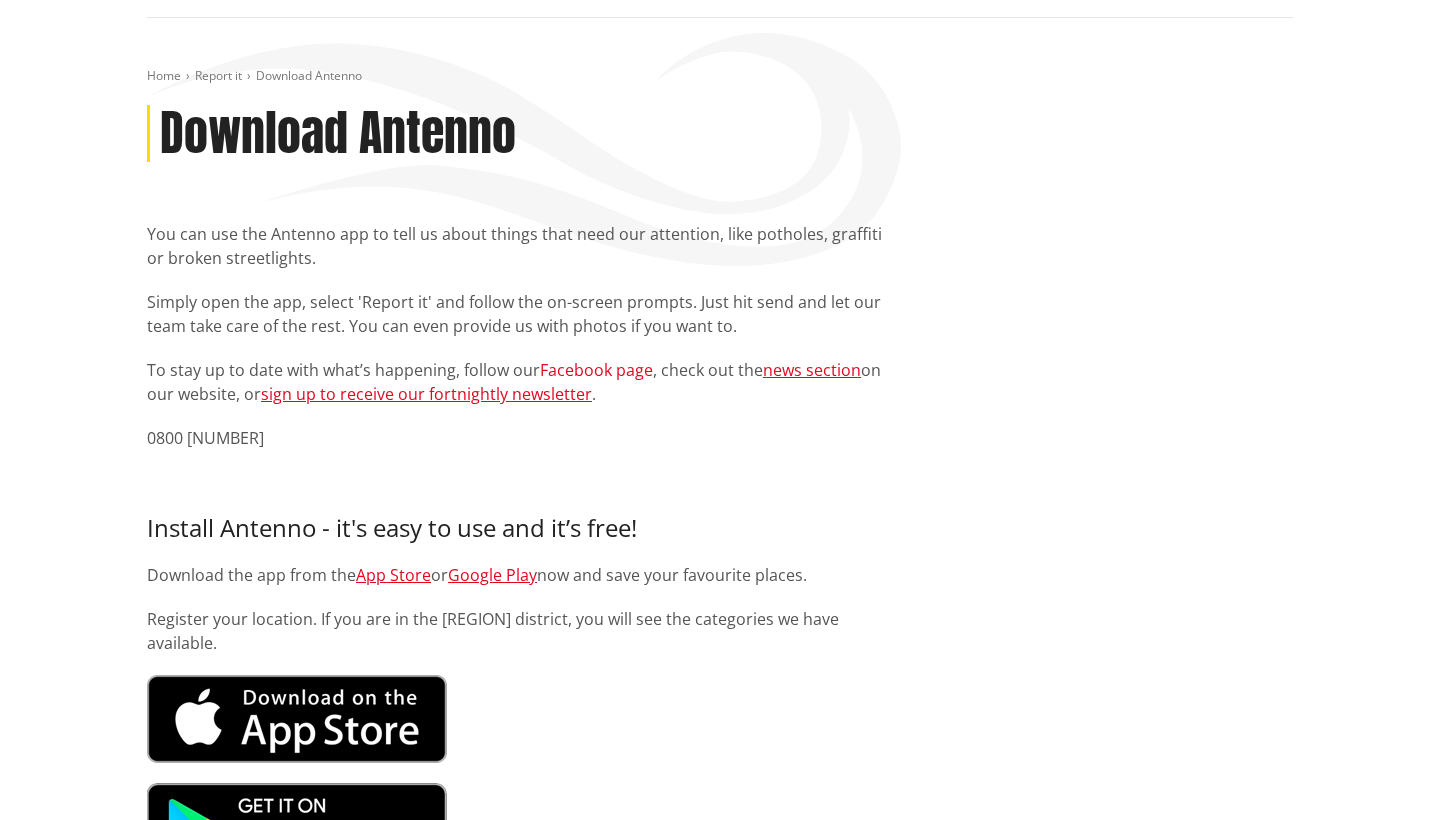 click on "Facebook page" at bounding box center (596, 370) 